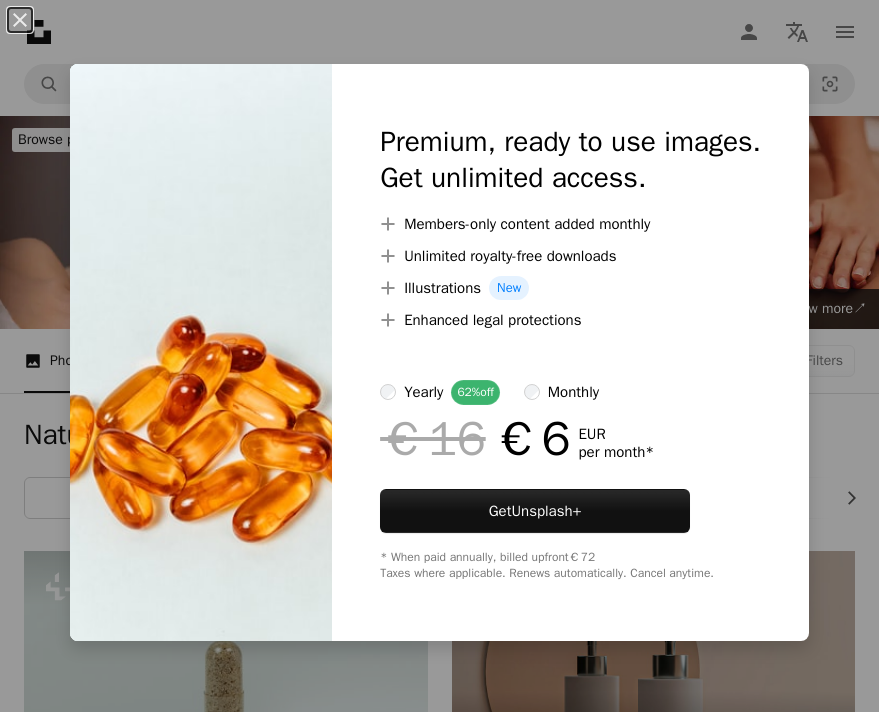 scroll, scrollTop: 3744, scrollLeft: 0, axis: vertical 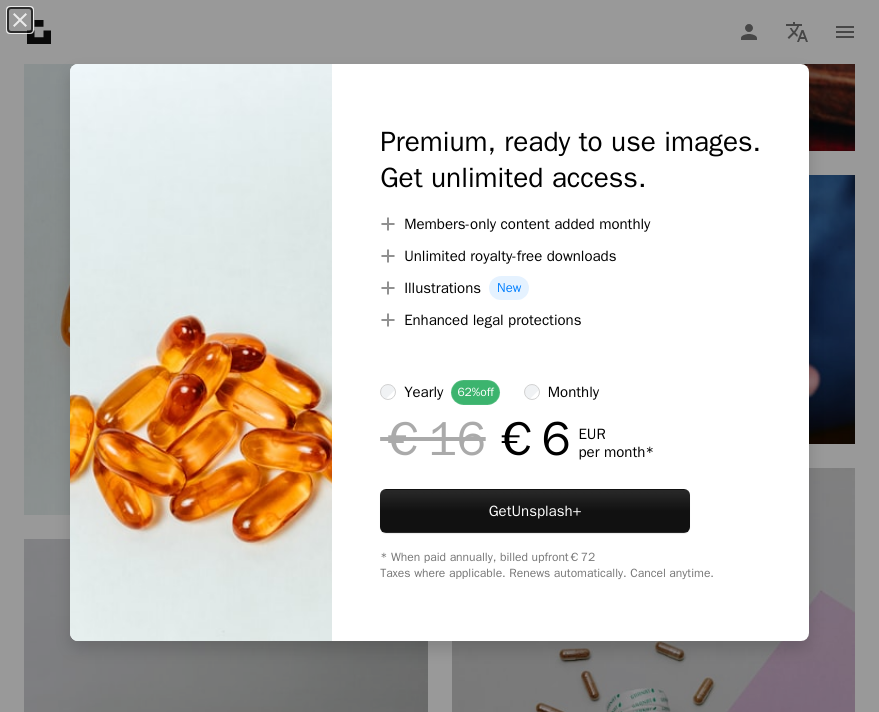 click on "An X shape Premium, ready to use images. Get unlimited access. A plus sign Members-only content added monthly A plus sign Unlimited royalty-free downloads A plus sign Illustrations  New A plus sign Enhanced legal protections yearly 62%  off monthly €16   €6 EUR per month * Get  Unsplash+ * When paid annually, billed upfront  €72 Taxes where applicable. Renews automatically. Cancel anytime." at bounding box center [439, 356] 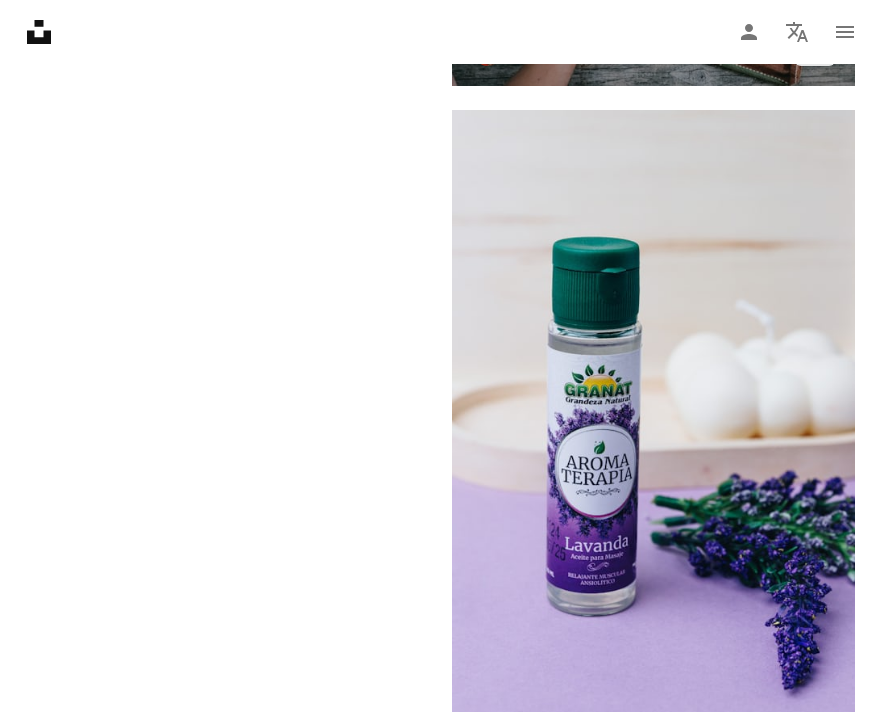 scroll, scrollTop: 6375, scrollLeft: 0, axis: vertical 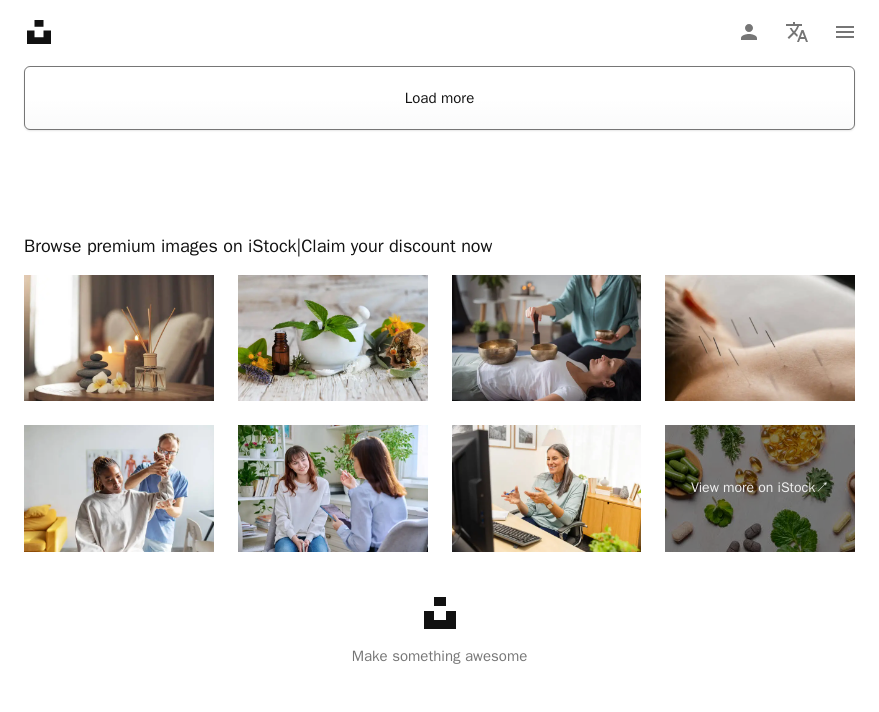 click on "Load more" at bounding box center [439, 98] 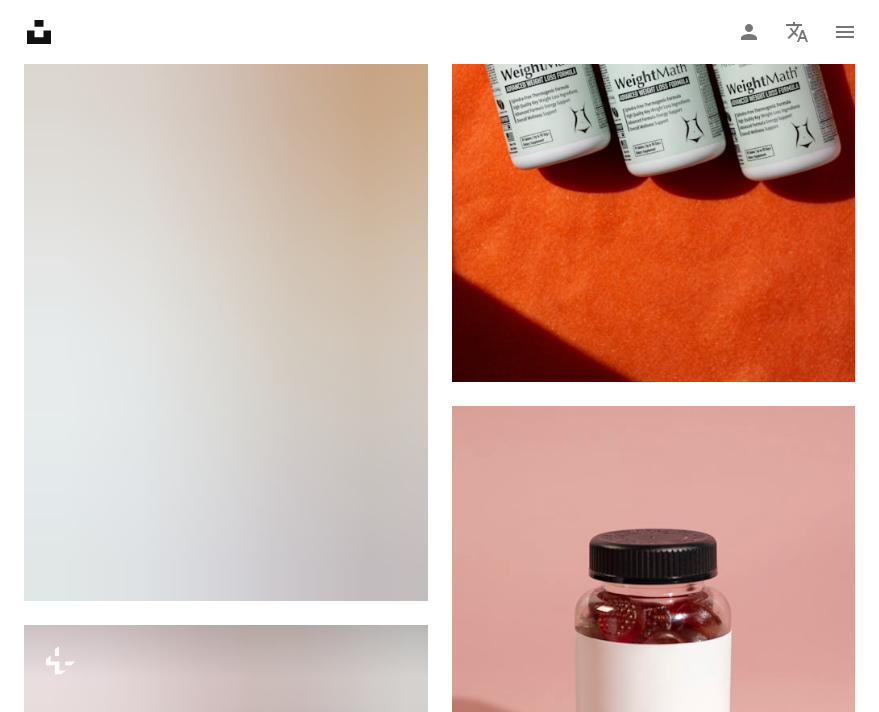 scroll, scrollTop: 31628, scrollLeft: 0, axis: vertical 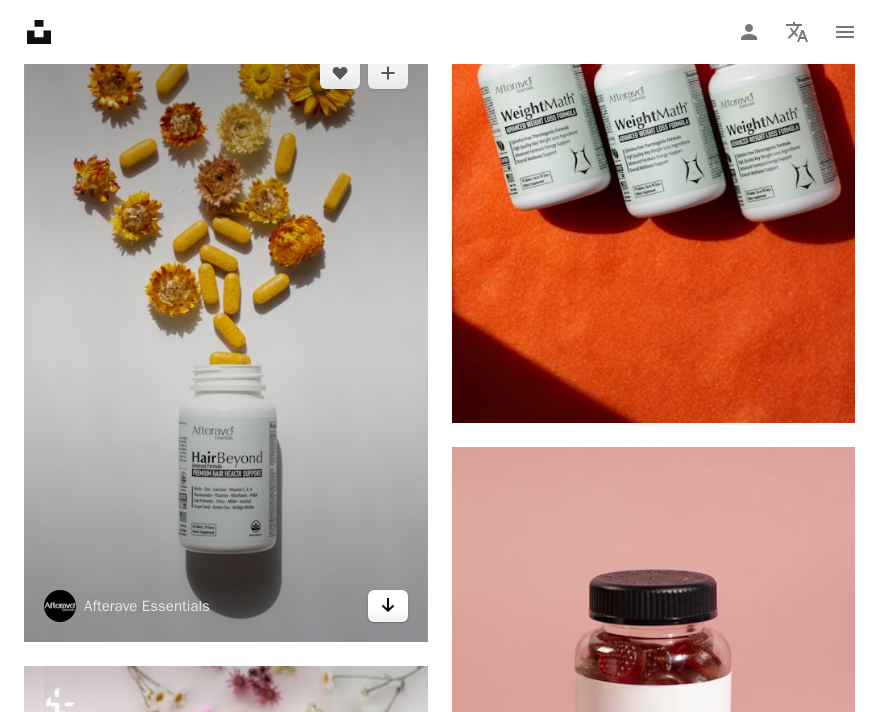 click on "Arrow pointing down" 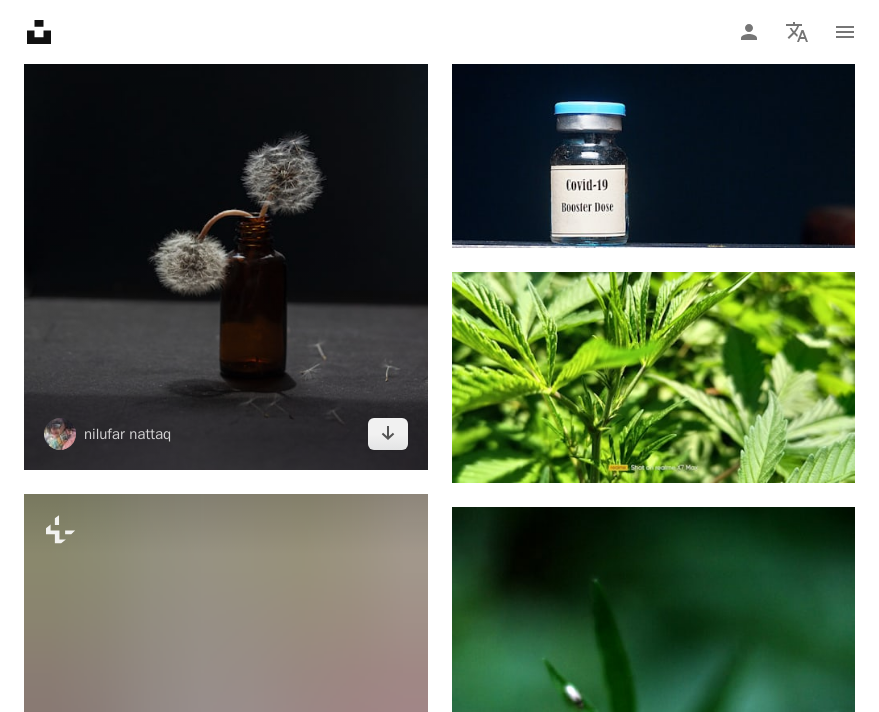 scroll, scrollTop: 58526, scrollLeft: 0, axis: vertical 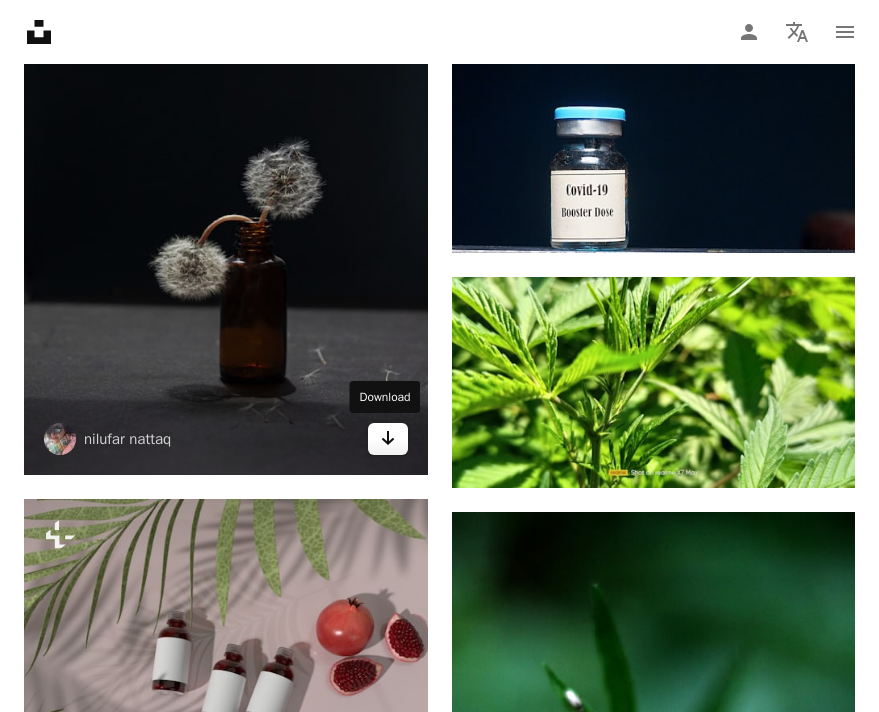 click on "Arrow pointing down" 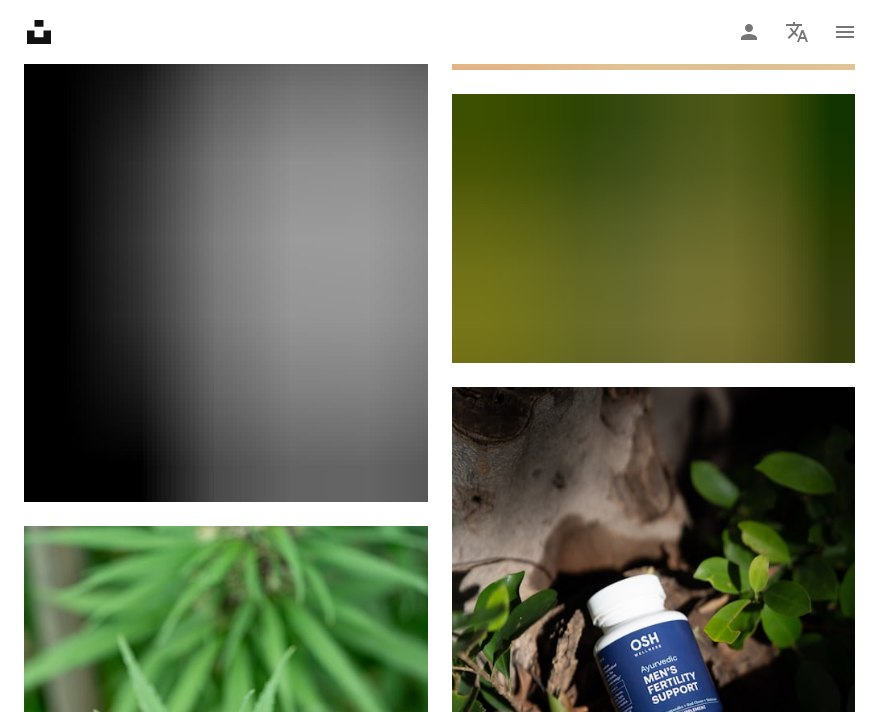 scroll, scrollTop: 83173, scrollLeft: 0, axis: vertical 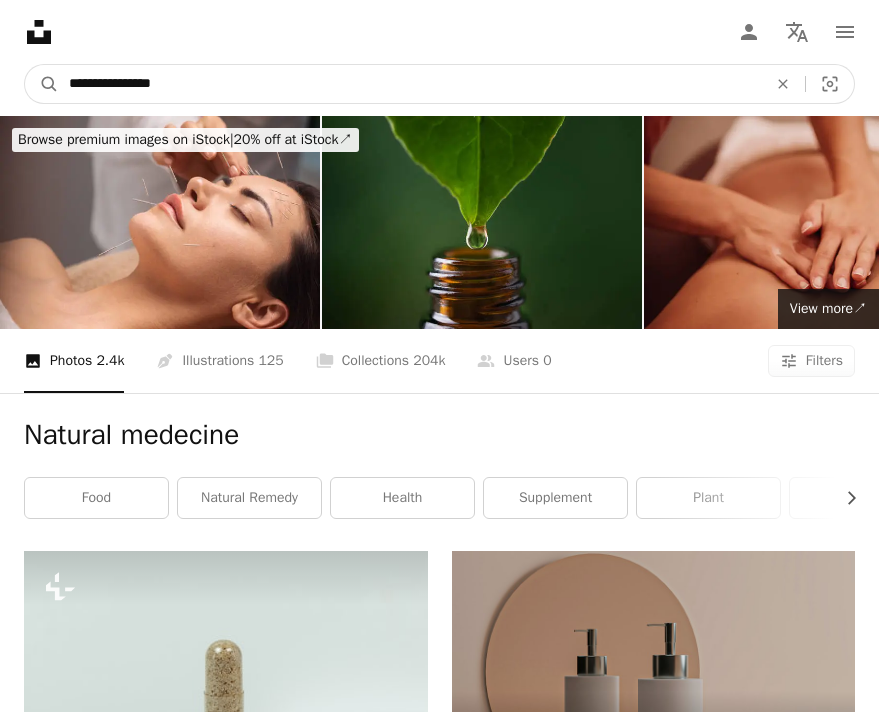 drag, startPoint x: 190, startPoint y: 83, endPoint x: 113, endPoint y: 78, distance: 77.16217 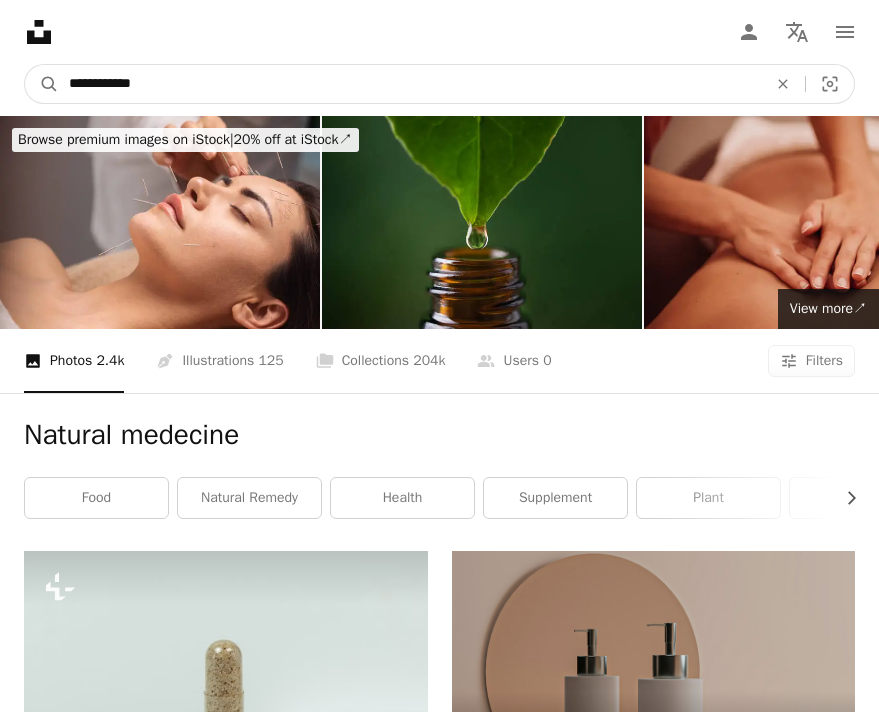 type on "**********" 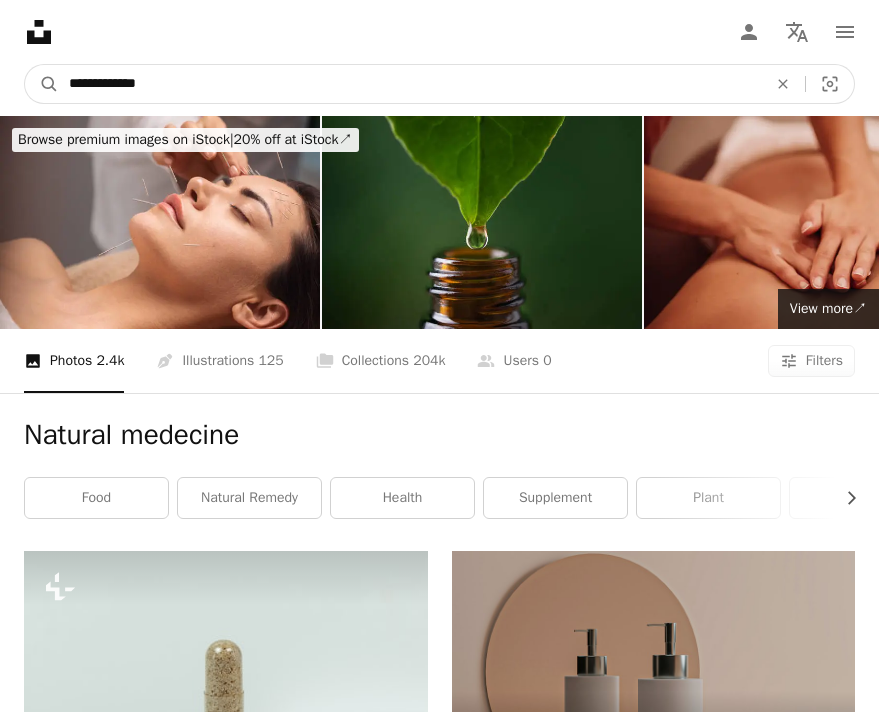 click on "A magnifying glass" at bounding box center (42, 84) 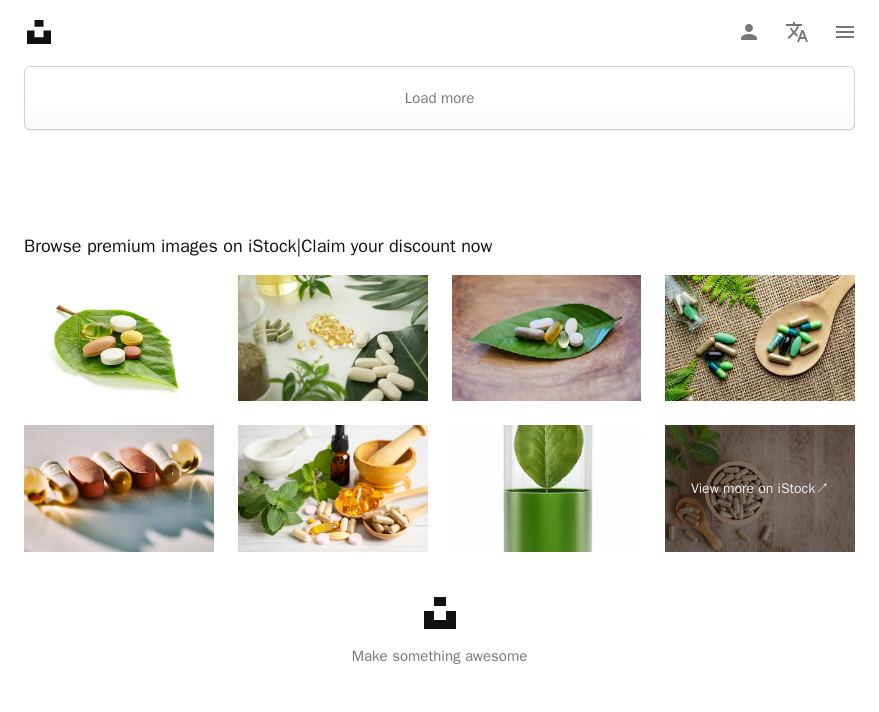 scroll, scrollTop: 4891, scrollLeft: 0, axis: vertical 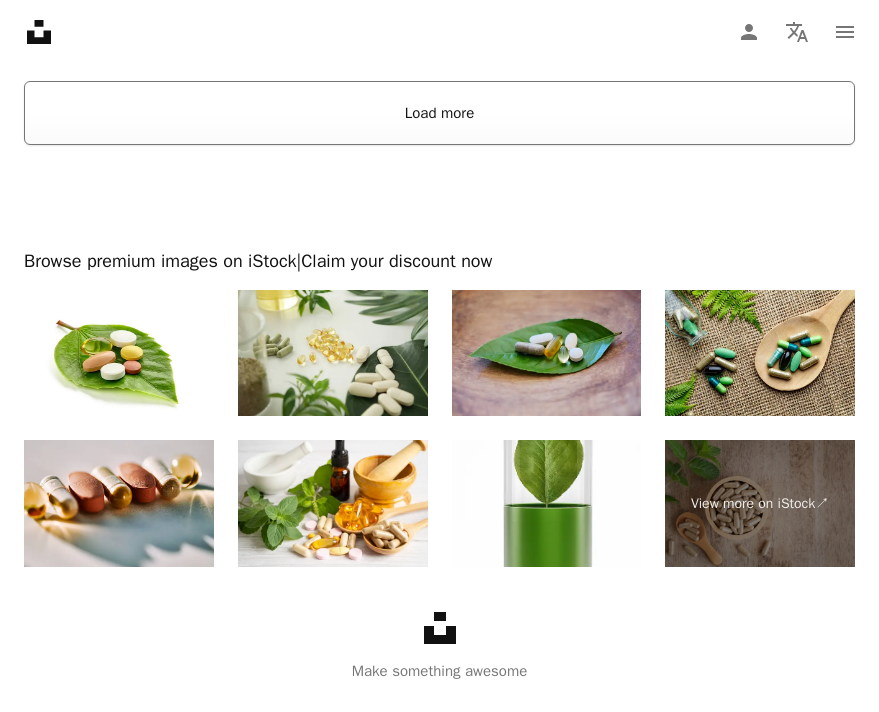 click on "Load more" at bounding box center [439, 113] 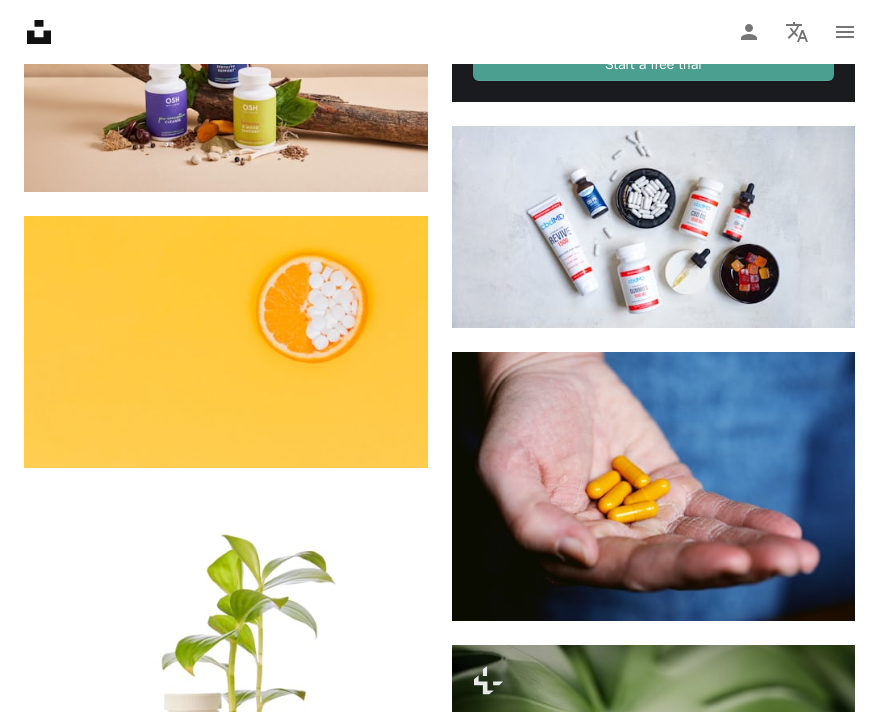 scroll, scrollTop: 0, scrollLeft: 0, axis: both 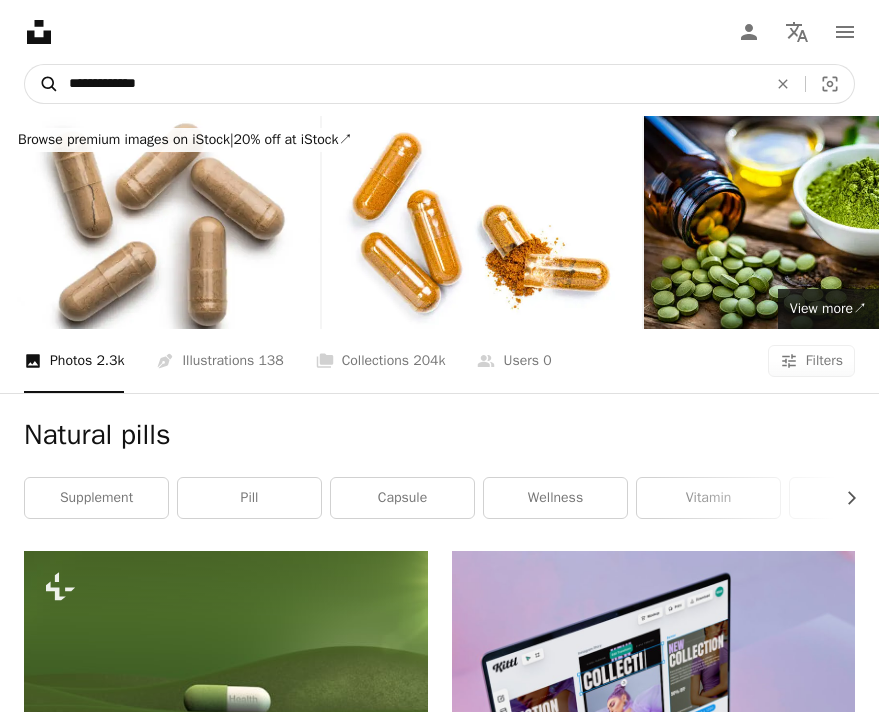drag, startPoint x: 187, startPoint y: 94, endPoint x: 27, endPoint y: 94, distance: 160 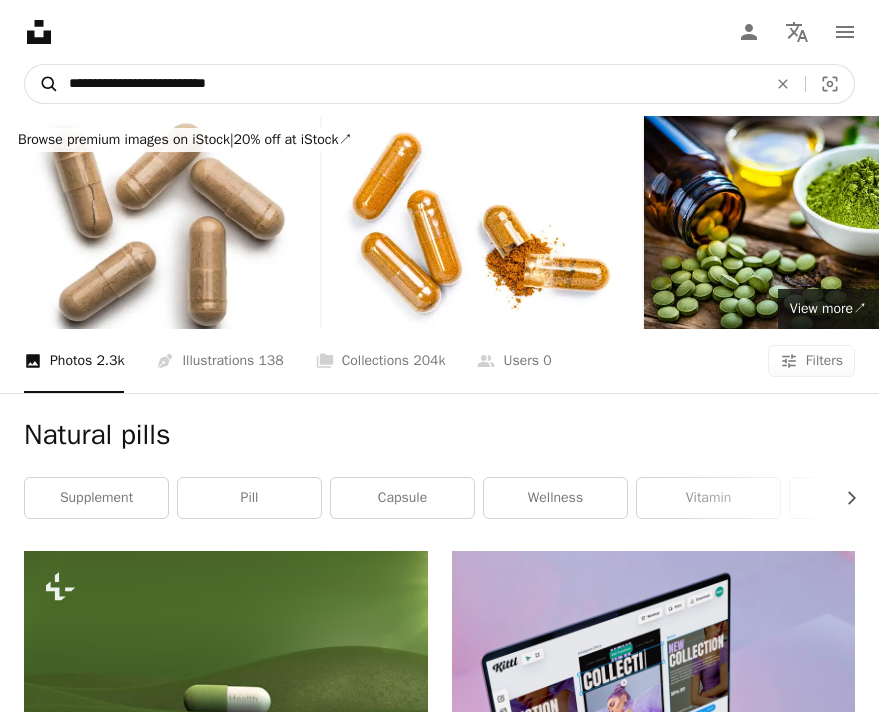 drag, startPoint x: 243, startPoint y: 78, endPoint x: 27, endPoint y: 74, distance: 216.03703 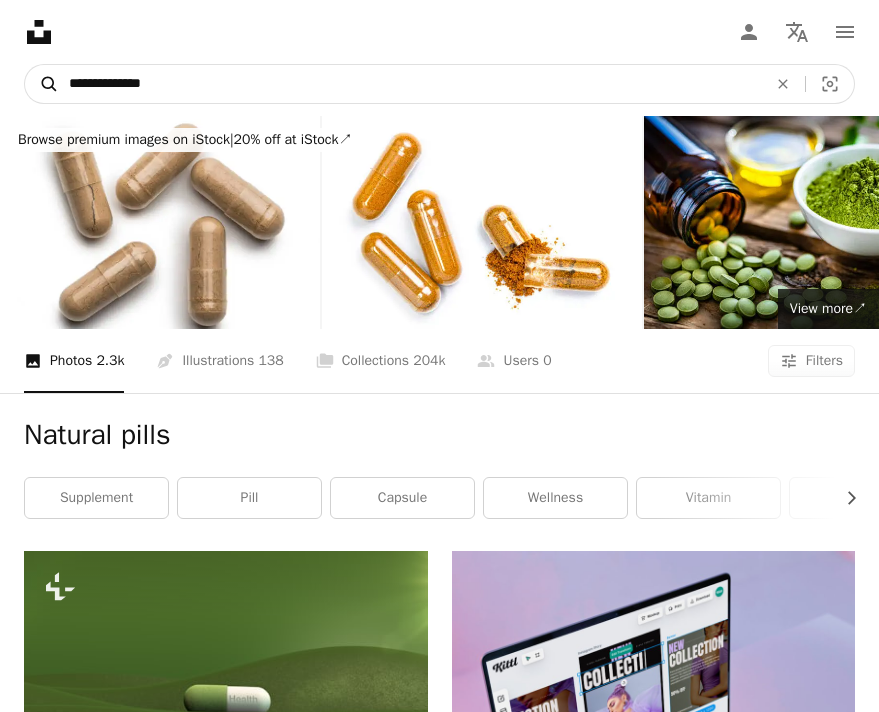 type on "**********" 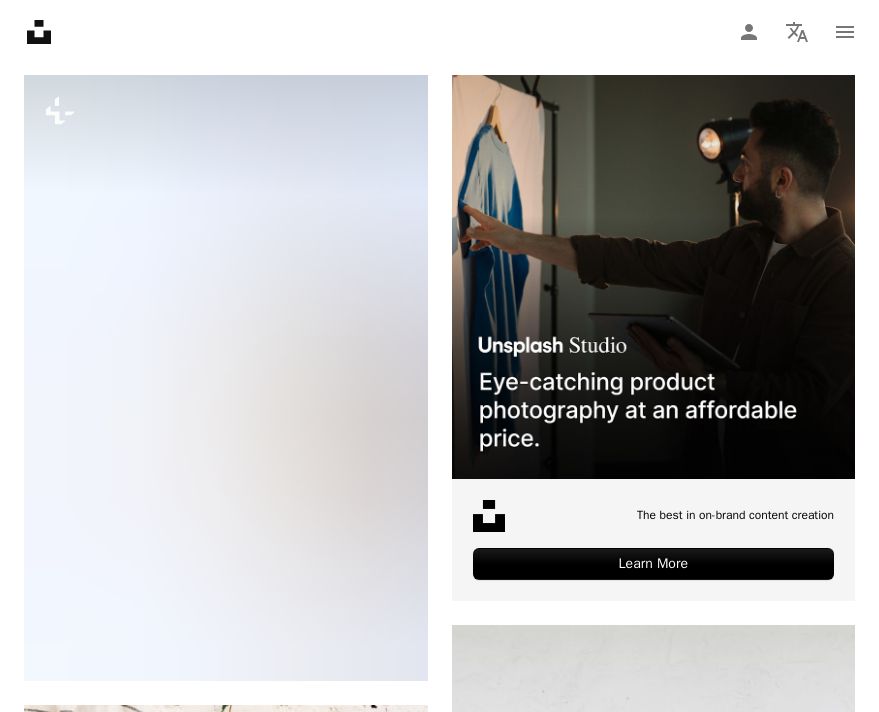 scroll, scrollTop: 535, scrollLeft: 0, axis: vertical 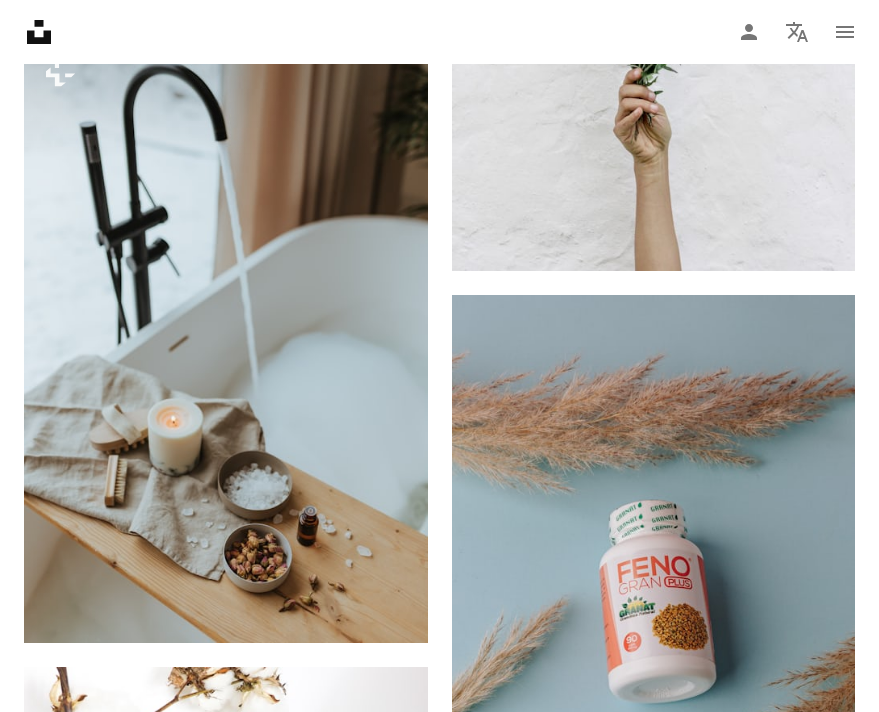 click on "Plus sign for Unsplash+ A heart A plus sign hello aesthe For  Unsplash+ A lock Download A heart A plus sign [FIRST] [LAST] Available for hire A checkmark inside of a circle Arrow pointing down Plus sign for Unsplash+ A heart A plus sign [FIRST] [LAST] For  Unsplash+ A lock Download A heart A plus sign [FIRST] [LAST] Available for hire A checkmark inside of a circle Arrow pointing down Plus sign for Unsplash+ A heart A plus sign [FIRST] [LAST] For  Unsplash+ A lock Download A heart A plus sign [FIRST] [LAST] Arrow pointing down A heart A plus sign [FIRST] [LAST] Arrow pointing down A heart A plus sign [FIRST] [LAST] Arrow pointing down A heart A plus sign [FIRST] [LAST] Arrow pointing down A heart A plus sign [FIRST] [LAST] Available for hire A checkmark inside of a circle Arrow pointing down The best in on-brand content creation Learn More A heart A plus sign [FIRST] [LAST] Available for hire A checkmark inside of a circle A heart" at bounding box center [439, 2075] 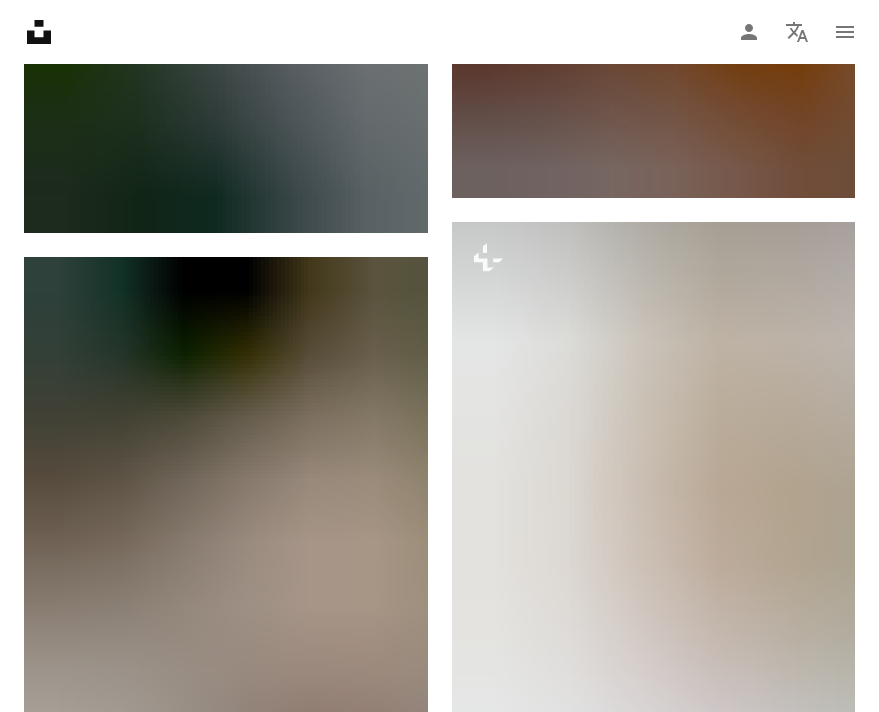scroll, scrollTop: 3957, scrollLeft: 0, axis: vertical 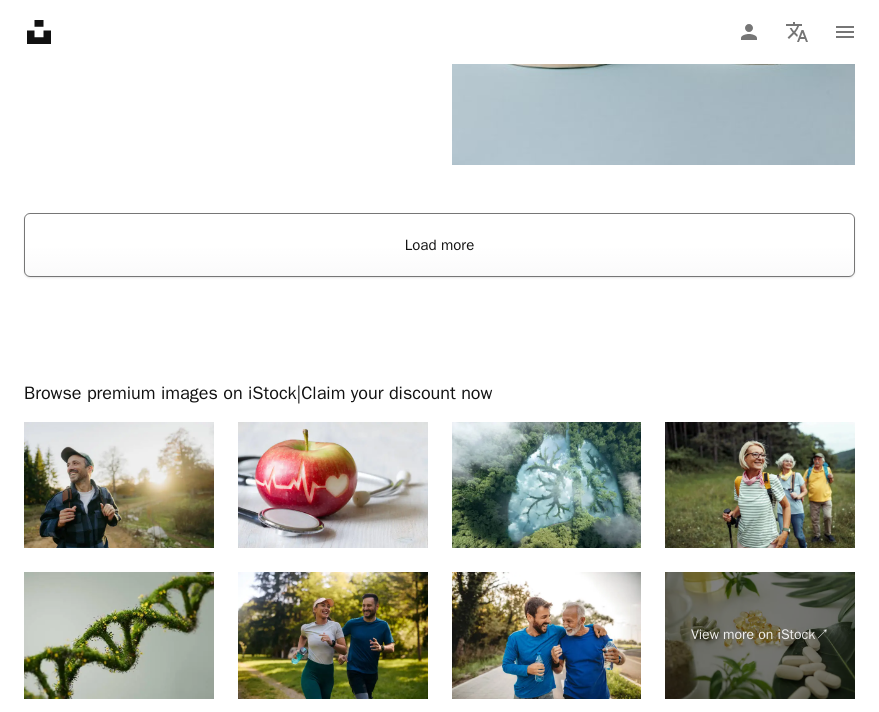 click on "Load more" at bounding box center [439, 245] 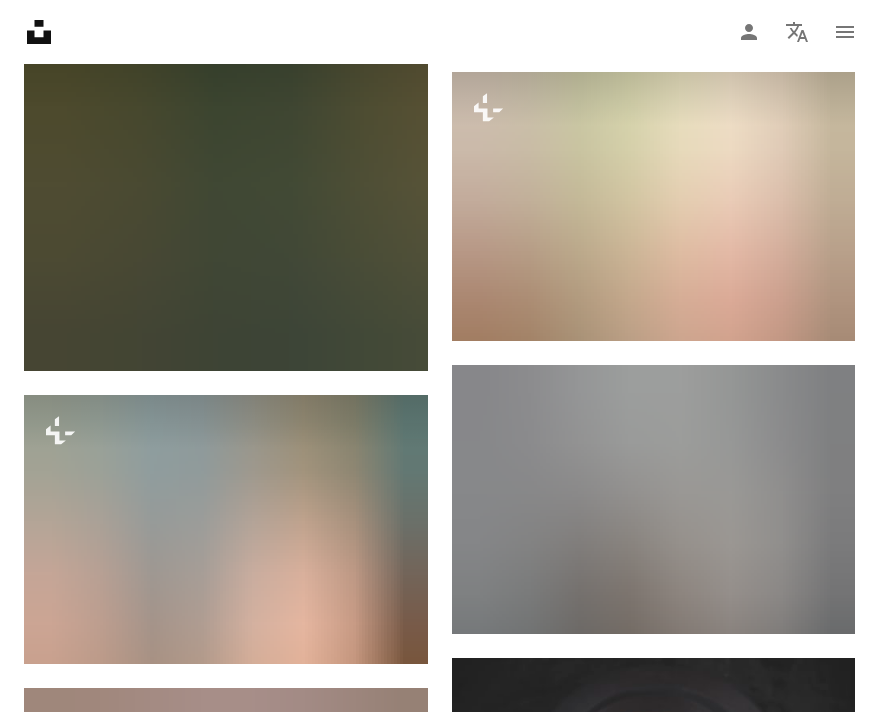 scroll, scrollTop: 56794, scrollLeft: 0, axis: vertical 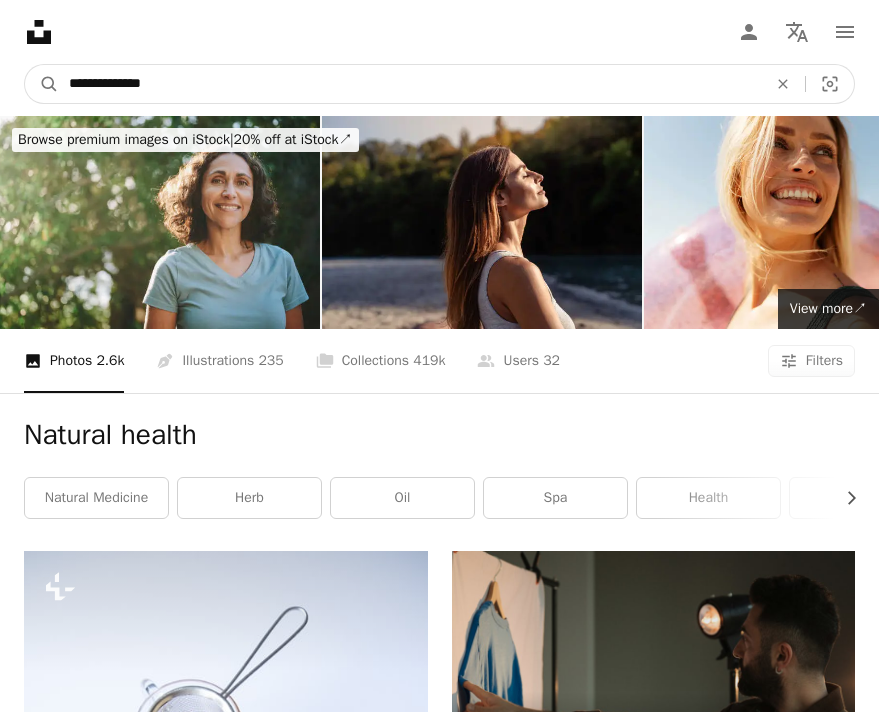 drag, startPoint x: 199, startPoint y: 66, endPoint x: 195, endPoint y: 87, distance: 21.377558 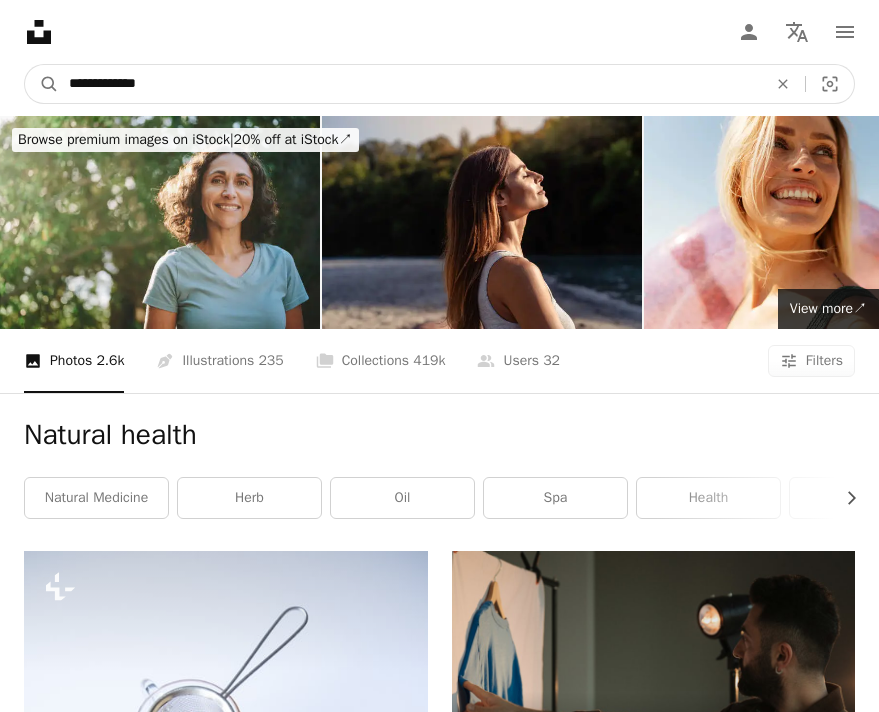 type on "**********" 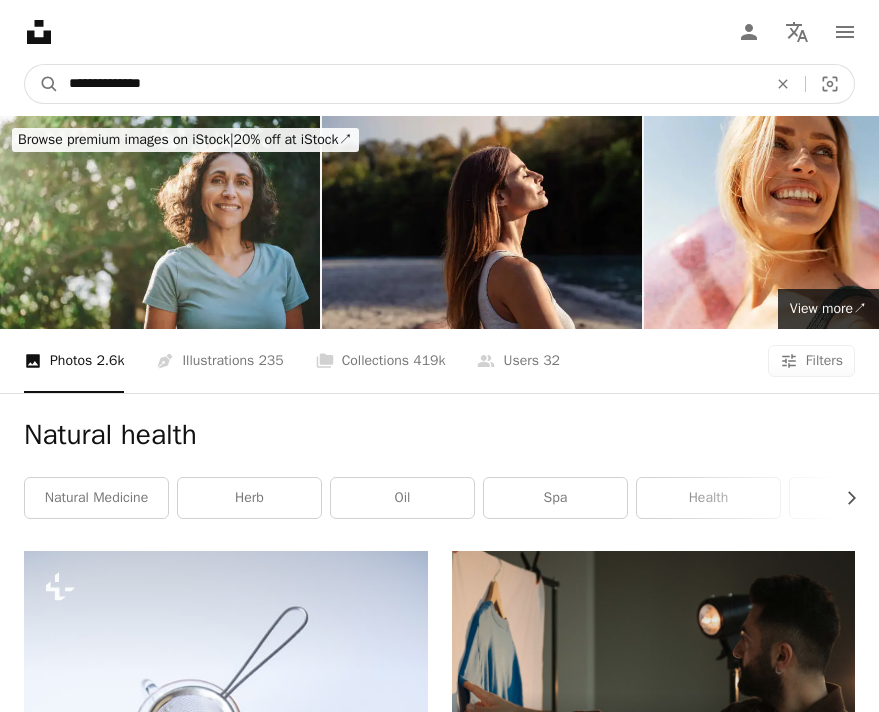 click on "A magnifying glass" at bounding box center [42, 84] 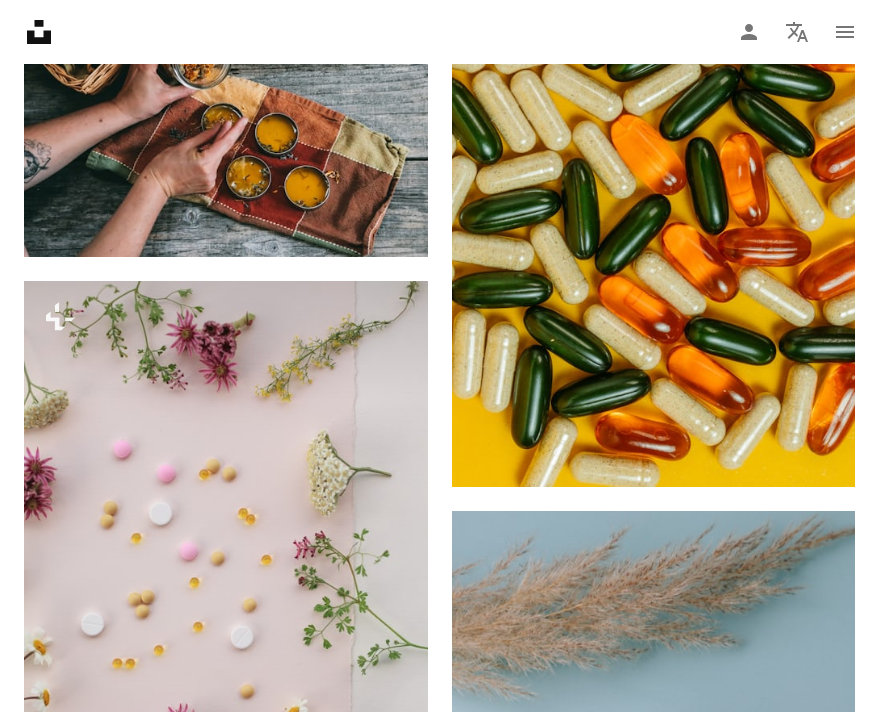scroll, scrollTop: 4675, scrollLeft: 0, axis: vertical 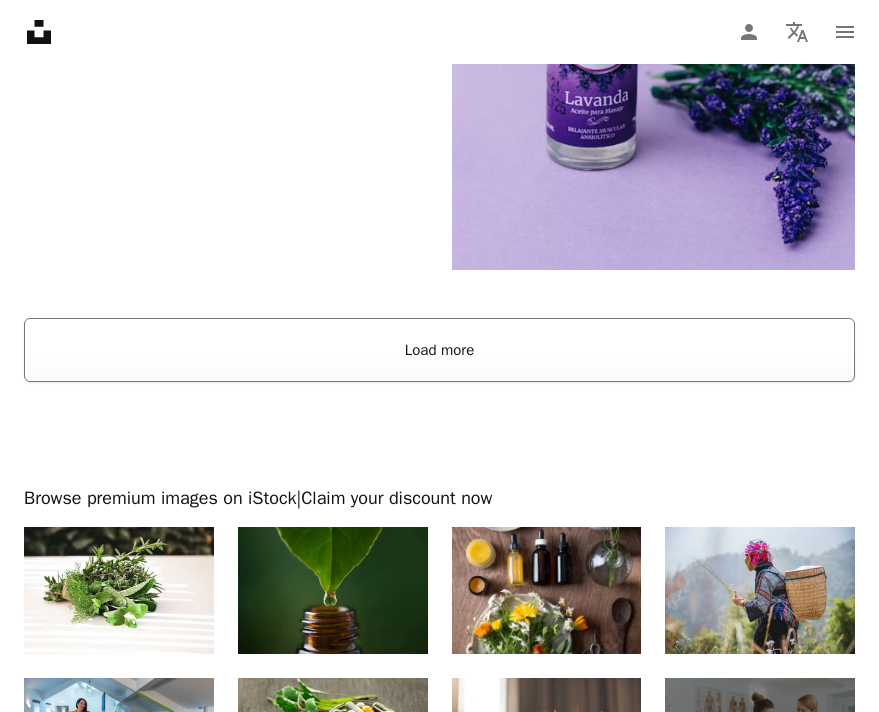 click on "Load more" at bounding box center (439, 350) 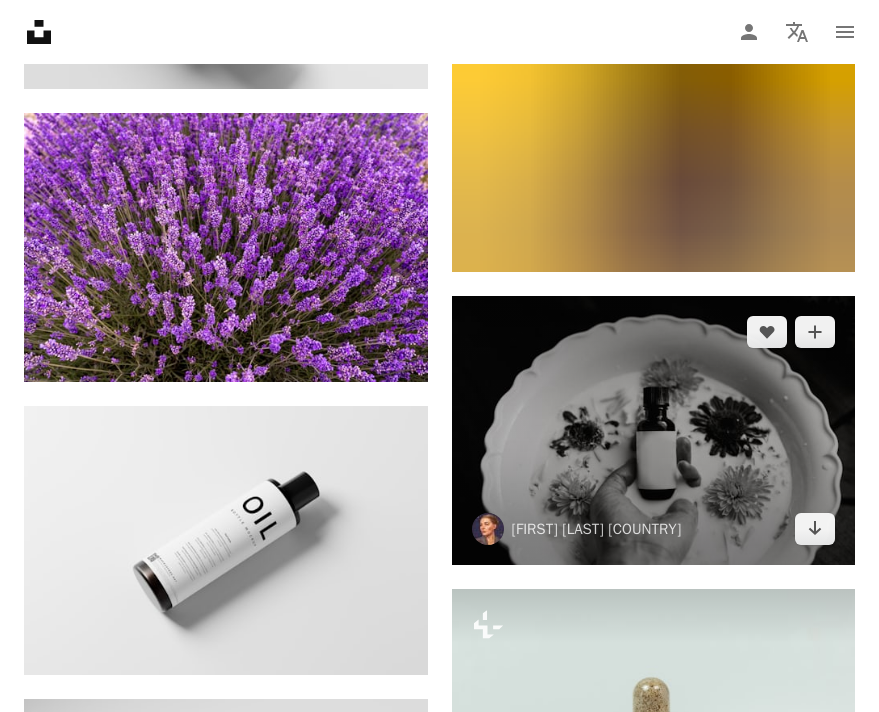 scroll, scrollTop: 18583, scrollLeft: 0, axis: vertical 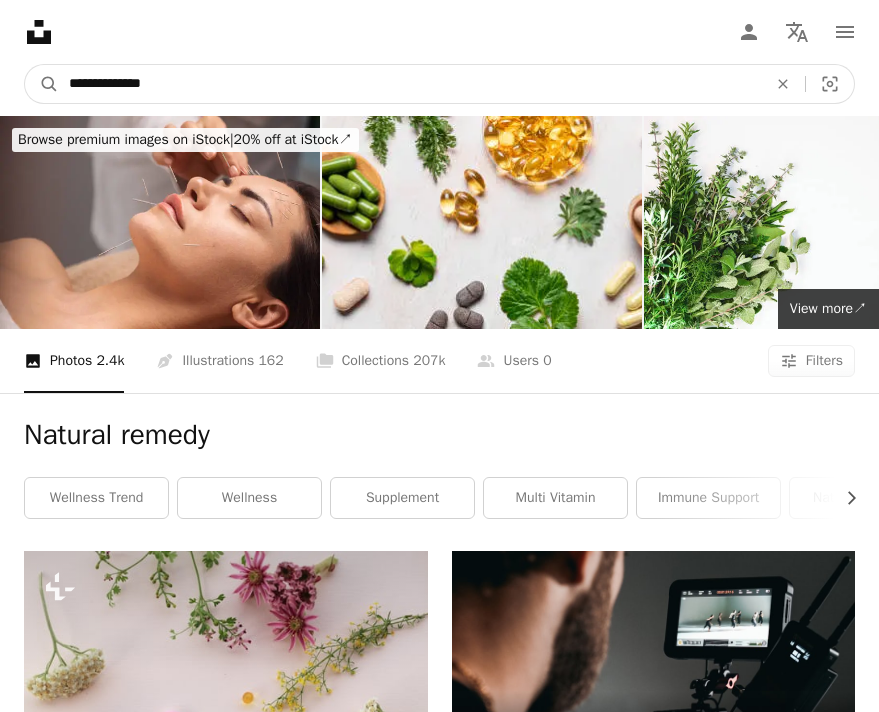 drag, startPoint x: 189, startPoint y: 83, endPoint x: 119, endPoint y: 81, distance: 70.028564 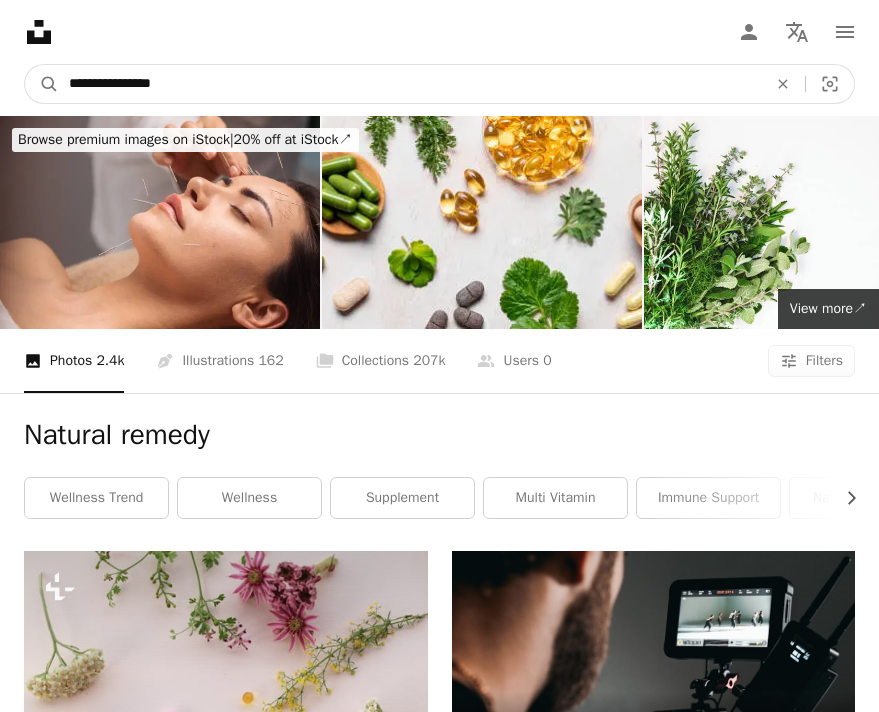 type on "**********" 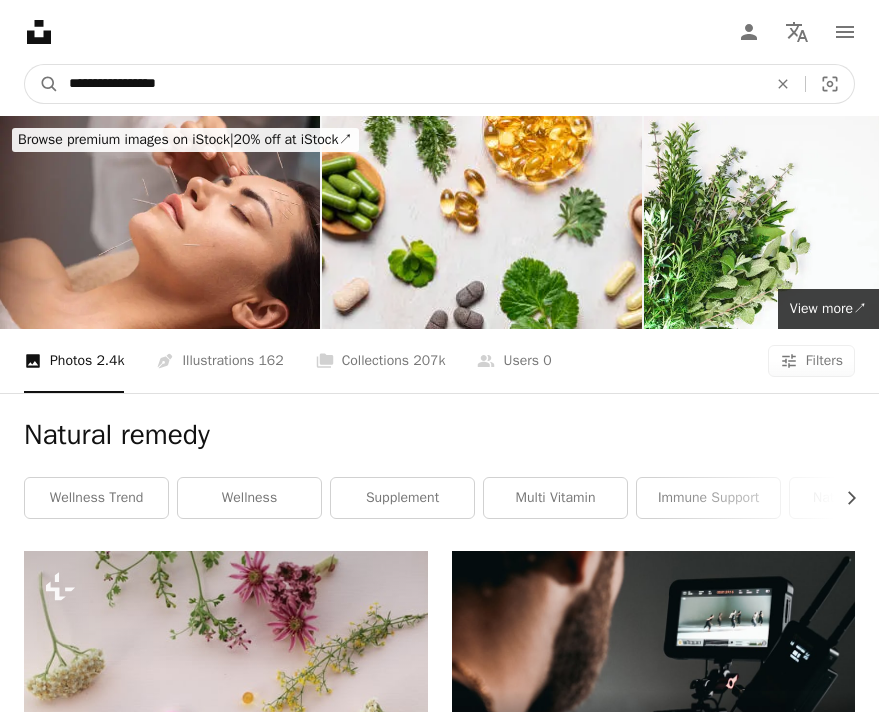 click on "A magnifying glass" at bounding box center [42, 84] 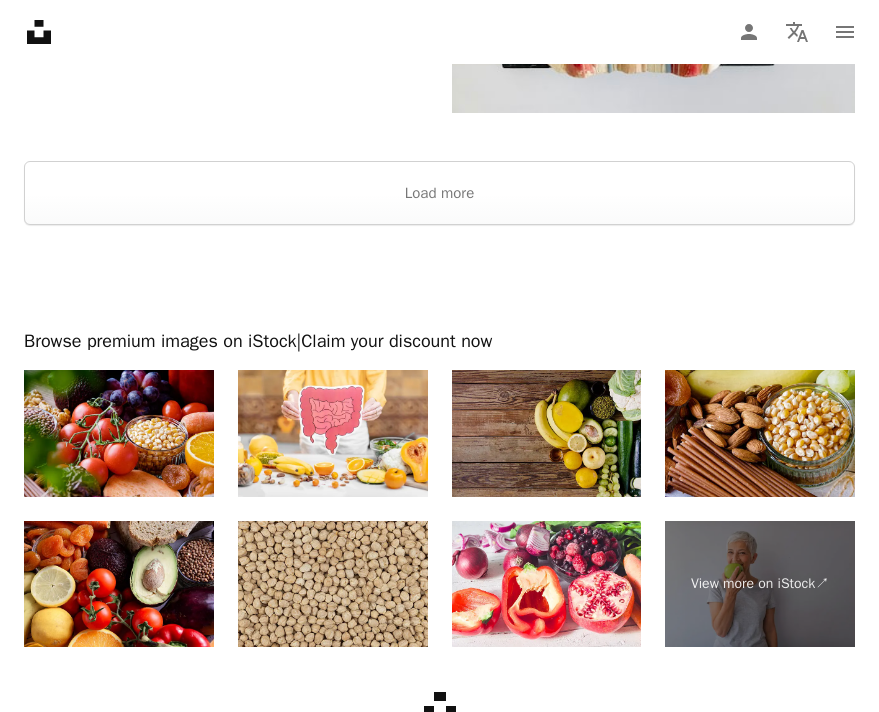 scroll, scrollTop: 5503, scrollLeft: 0, axis: vertical 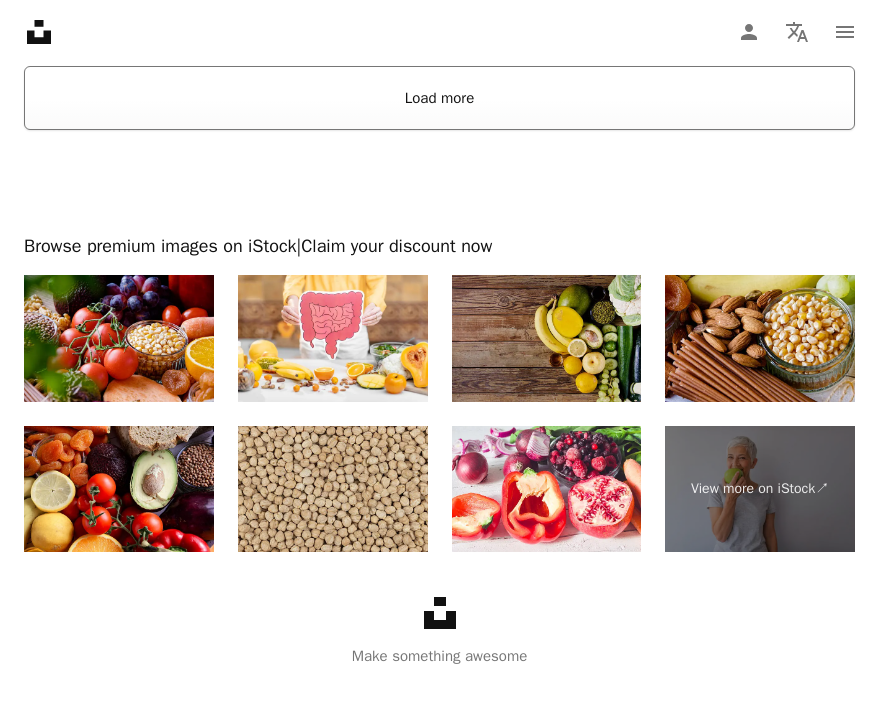 click on "Load more" at bounding box center (439, 98) 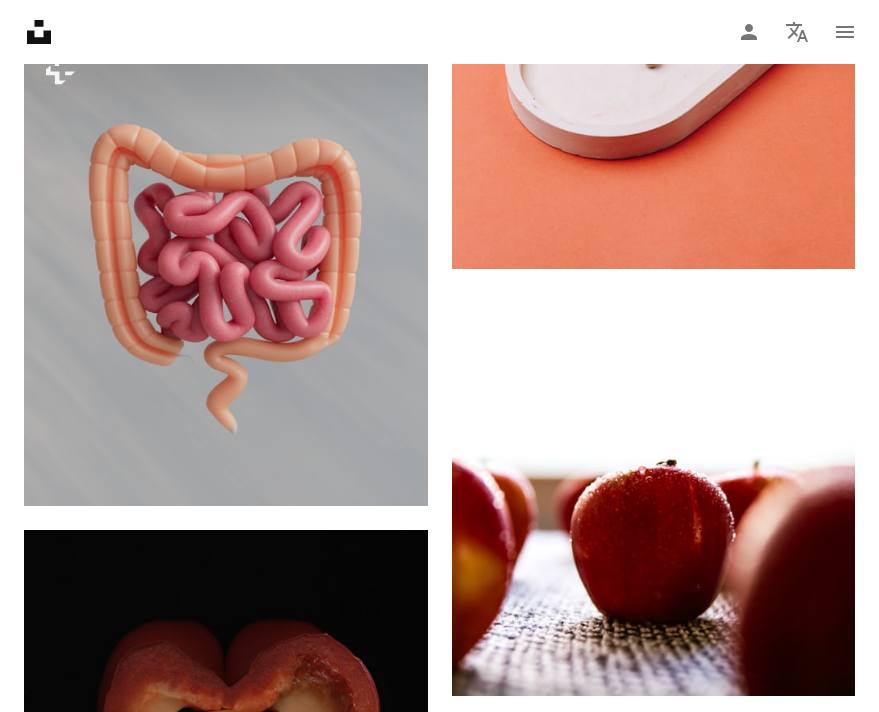 scroll, scrollTop: 0, scrollLeft: 0, axis: both 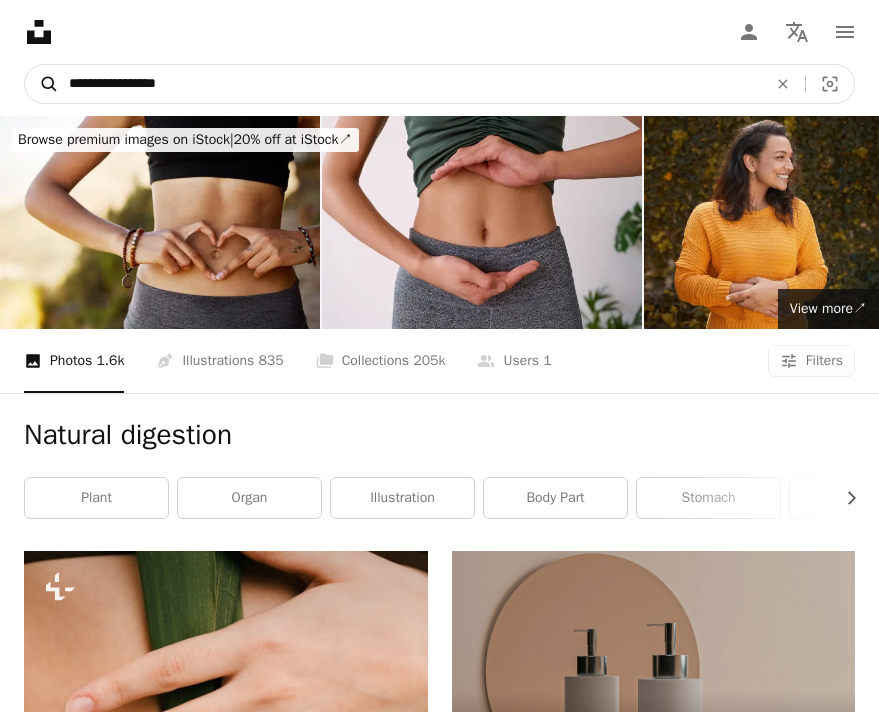 drag, startPoint x: 196, startPoint y: 95, endPoint x: 41, endPoint y: 84, distance: 155.38983 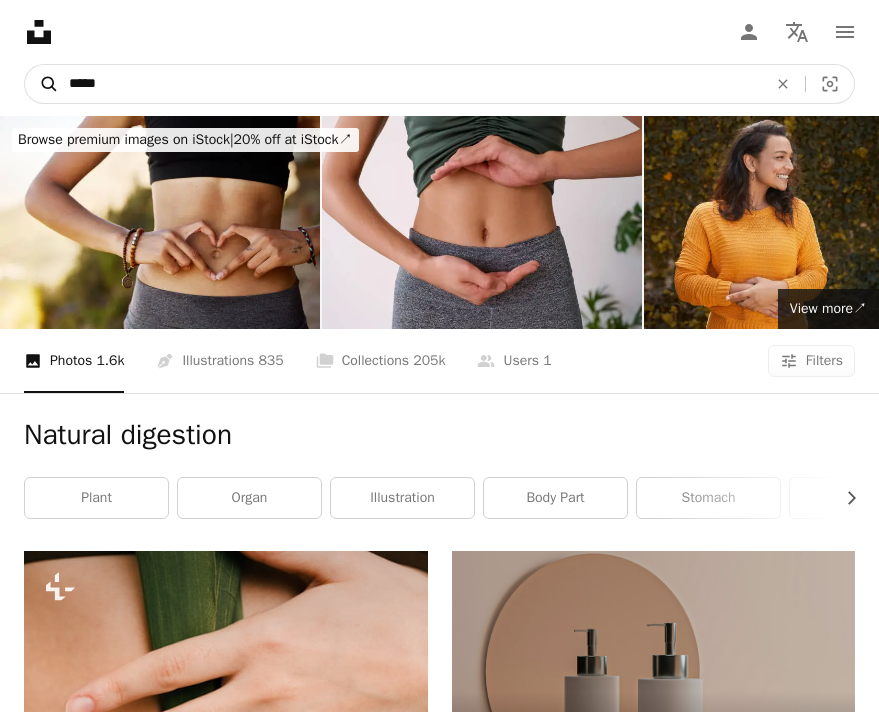type on "******" 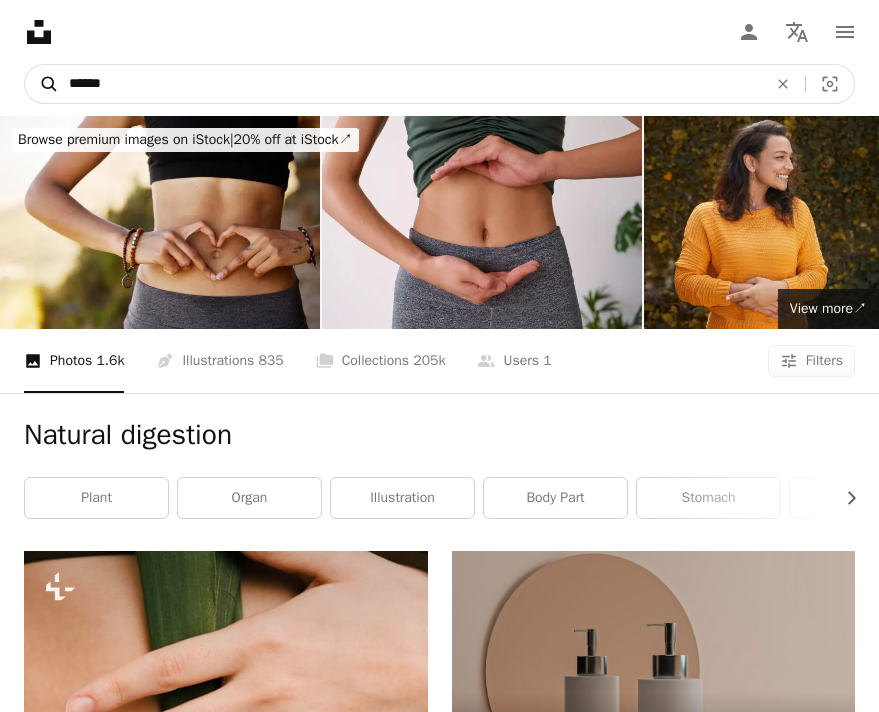 click on "A magnifying glass" at bounding box center (42, 84) 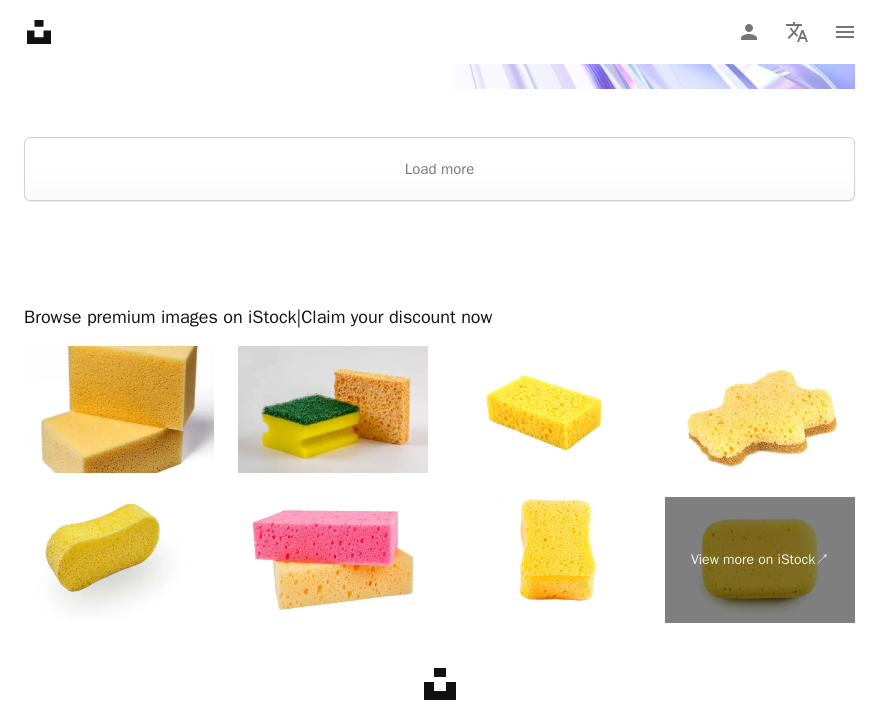 scroll, scrollTop: 5452, scrollLeft: 0, axis: vertical 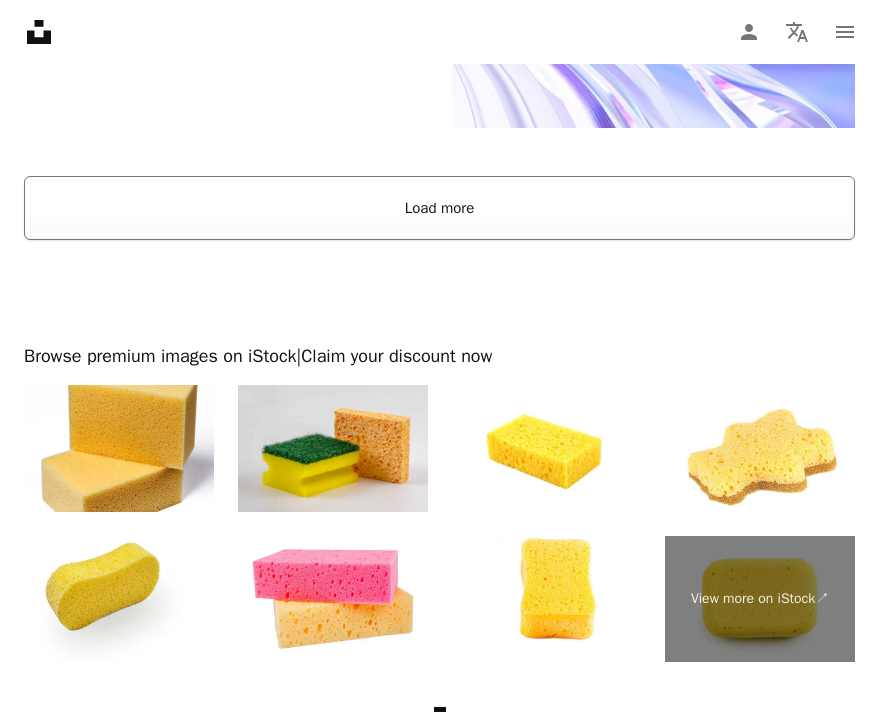 click on "Load more" at bounding box center (439, 208) 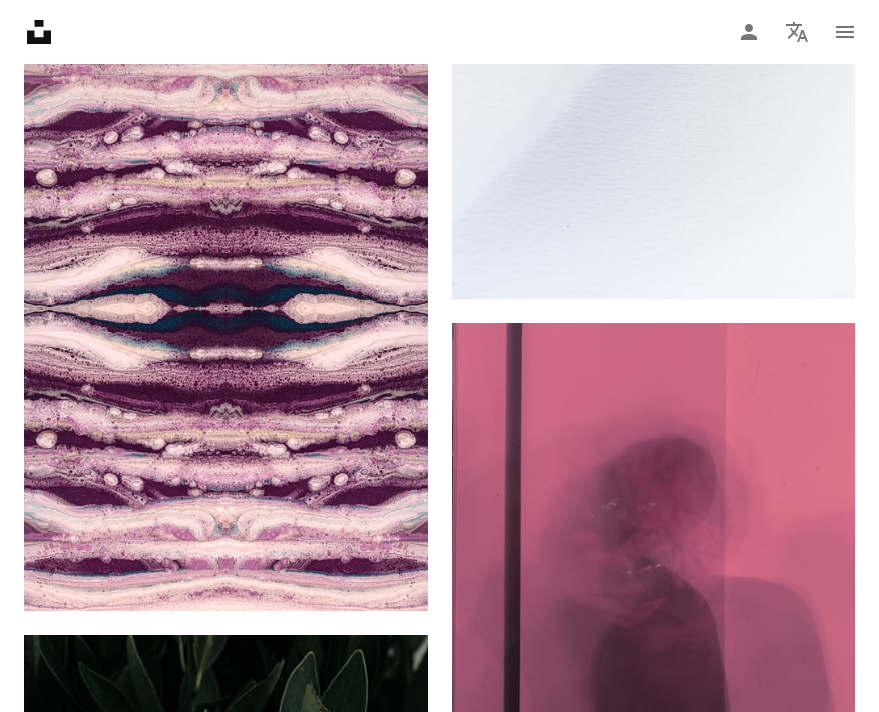 scroll, scrollTop: 24620, scrollLeft: 0, axis: vertical 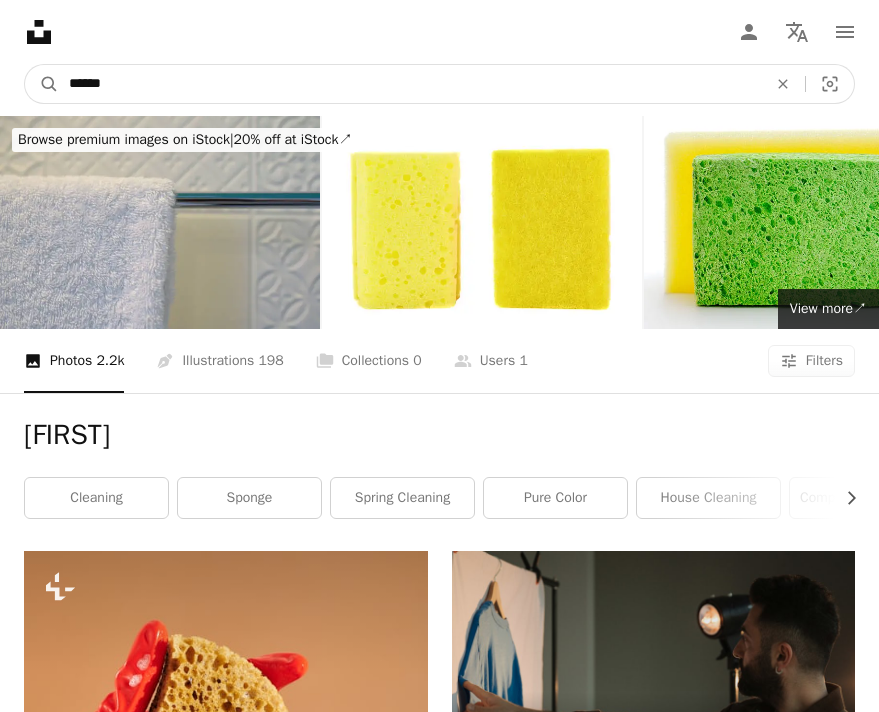 drag, startPoint x: 153, startPoint y: 83, endPoint x: 19, endPoint y: 81, distance: 134.01492 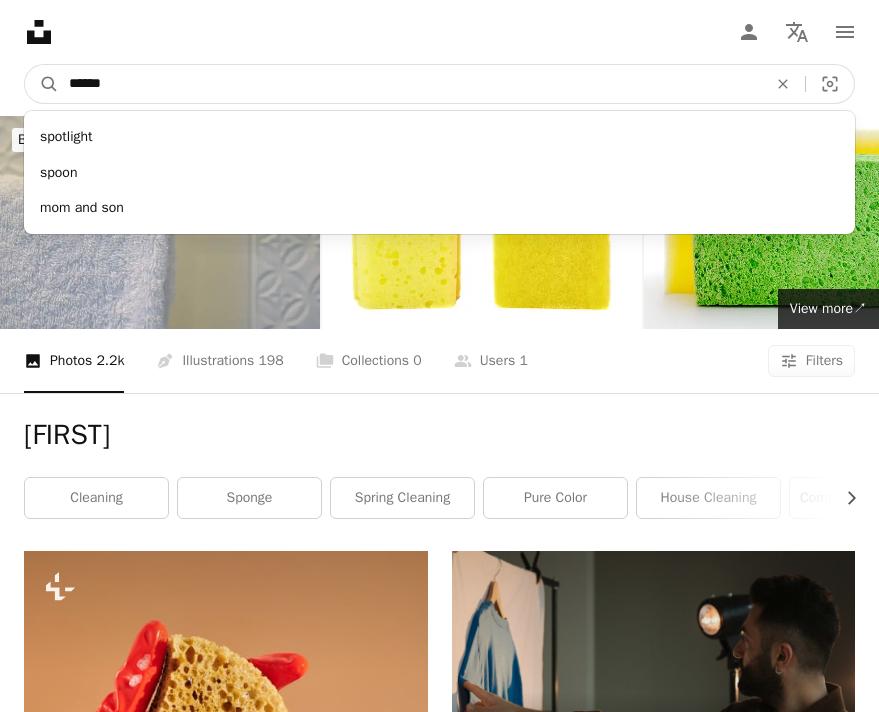 type on "******" 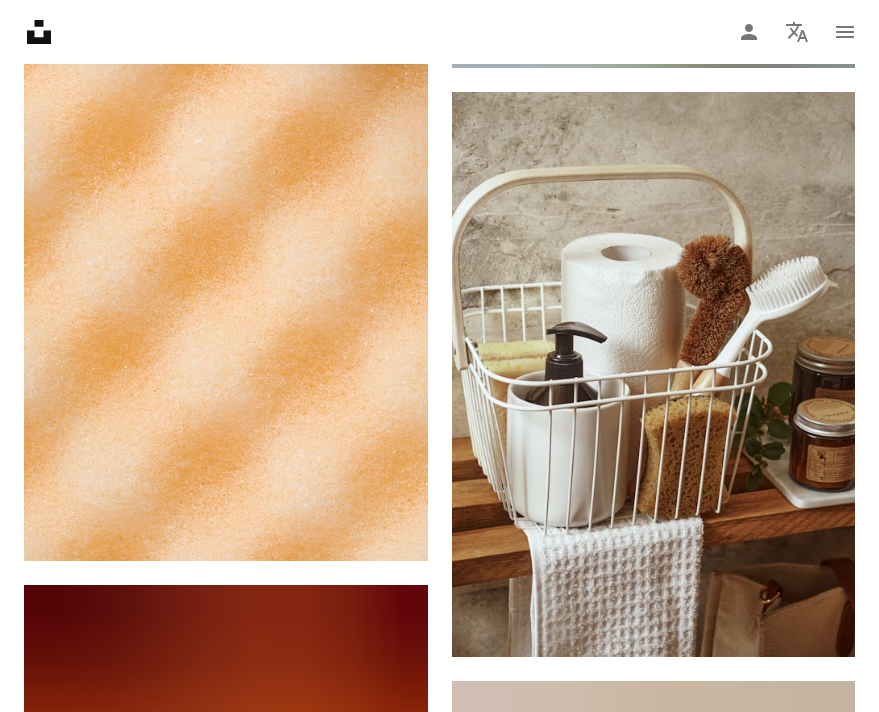 scroll, scrollTop: 3003, scrollLeft: 0, axis: vertical 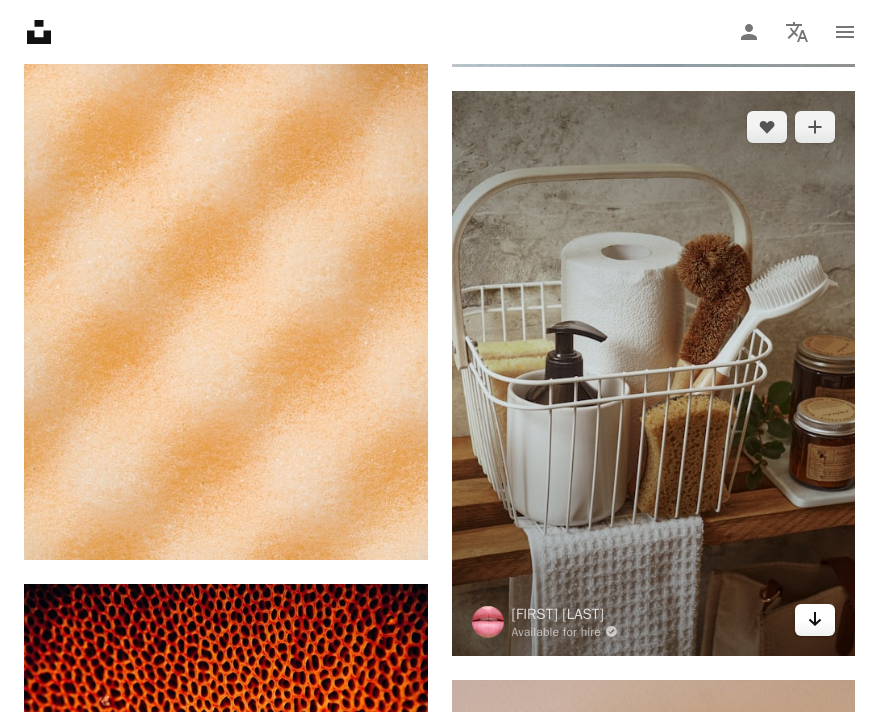 click on "Arrow pointing down" 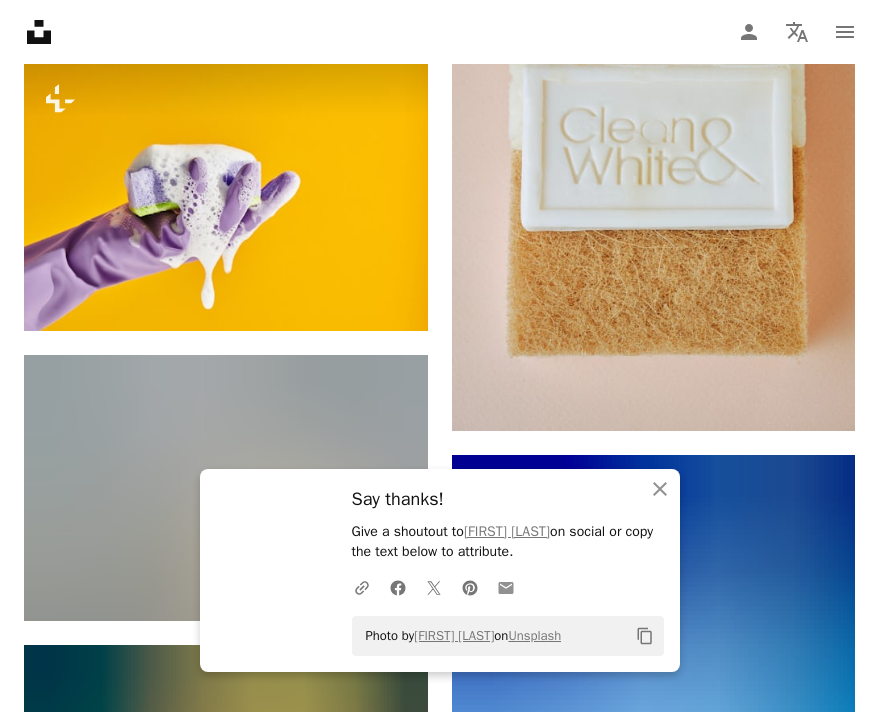 scroll, scrollTop: 3841, scrollLeft: 0, axis: vertical 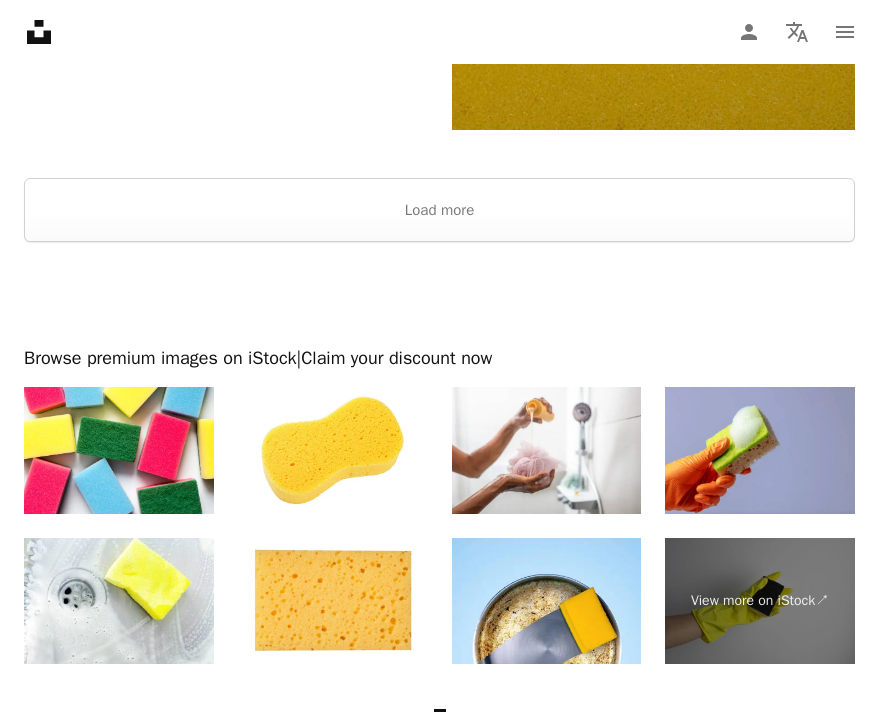 click at bounding box center [439, 294] 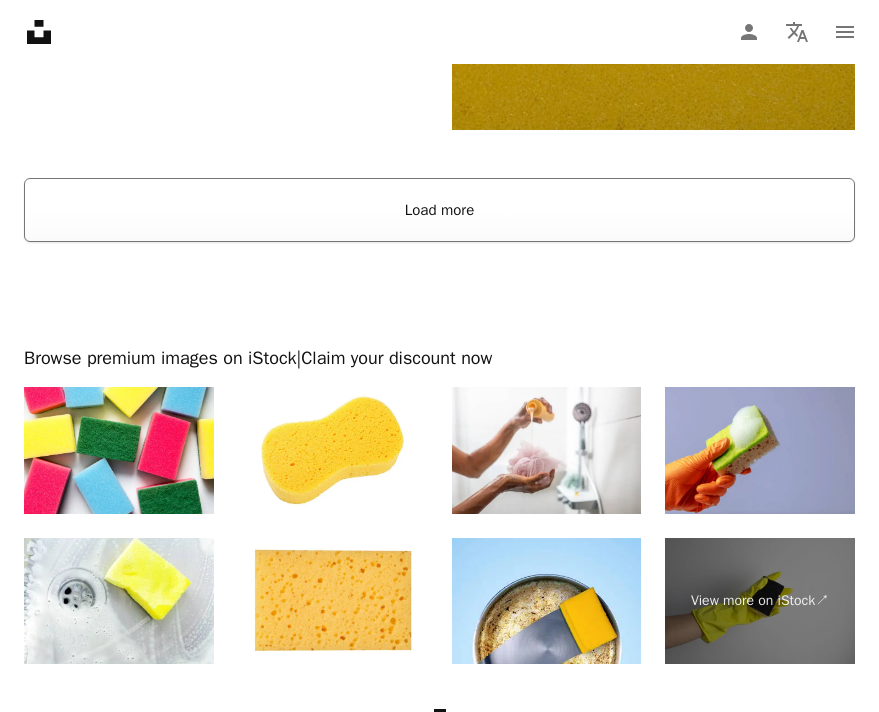 click on "Load more" at bounding box center (439, 210) 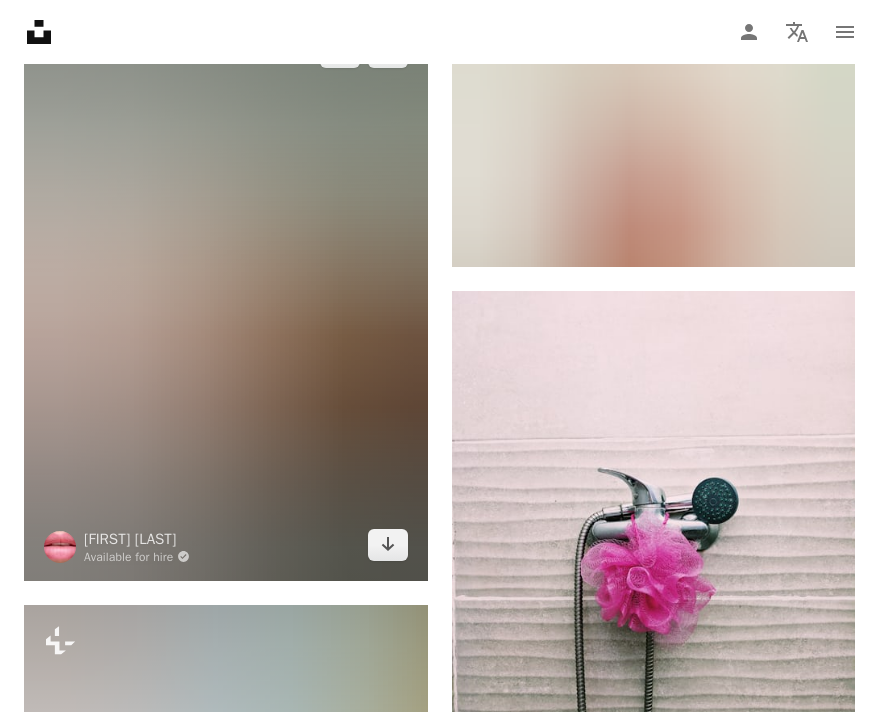scroll, scrollTop: 12345, scrollLeft: 0, axis: vertical 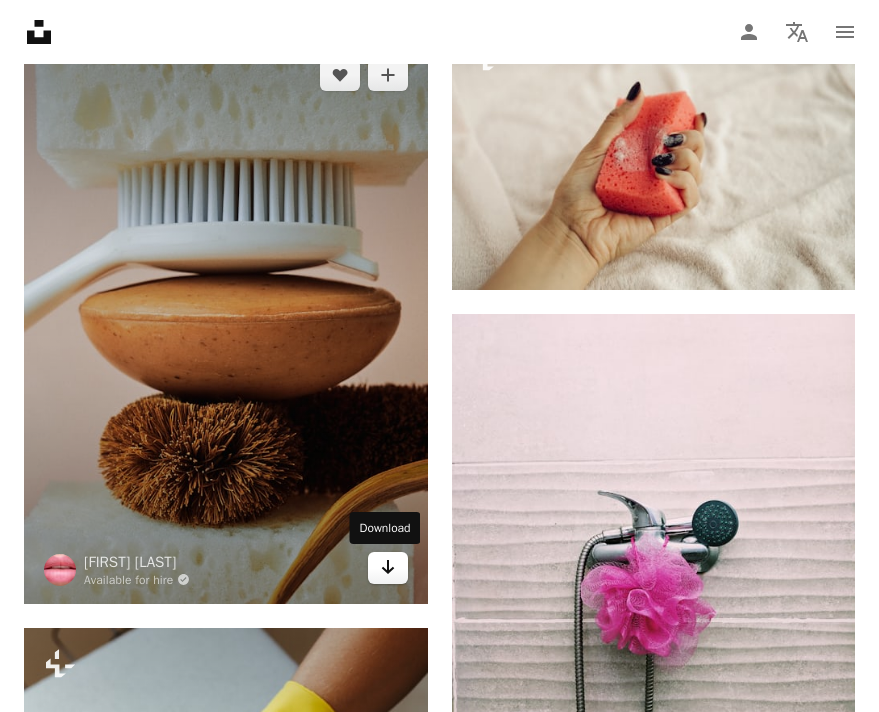 click 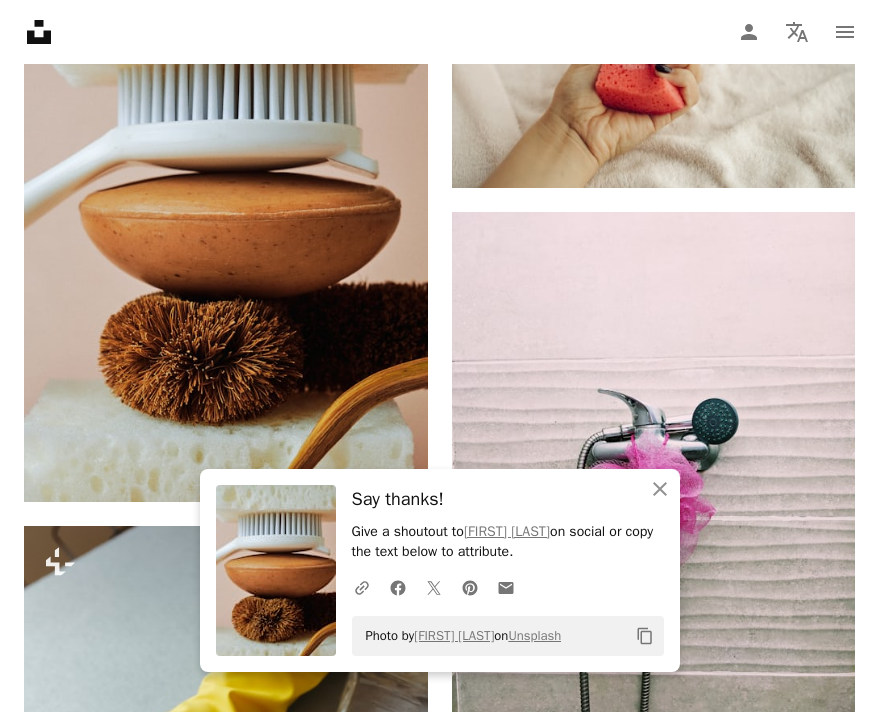 scroll, scrollTop: 12482, scrollLeft: 0, axis: vertical 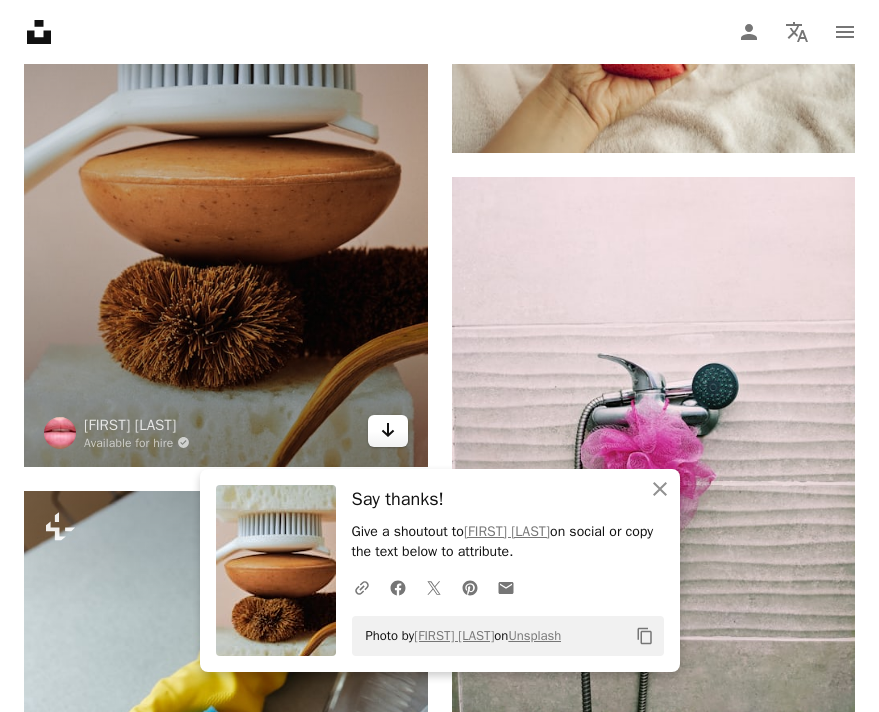 click on "Arrow pointing down" 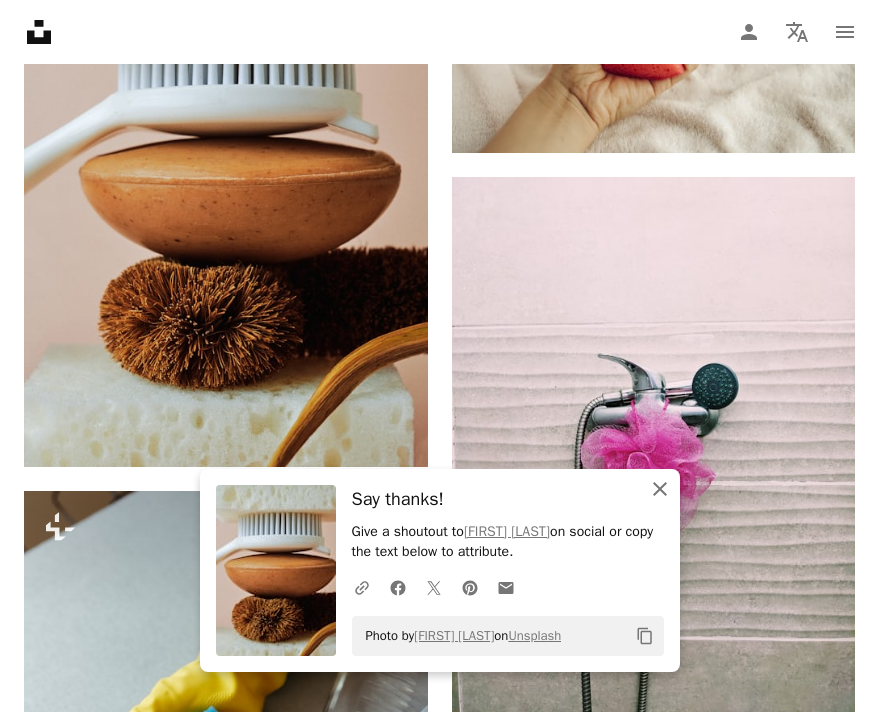 click on "An X shape" 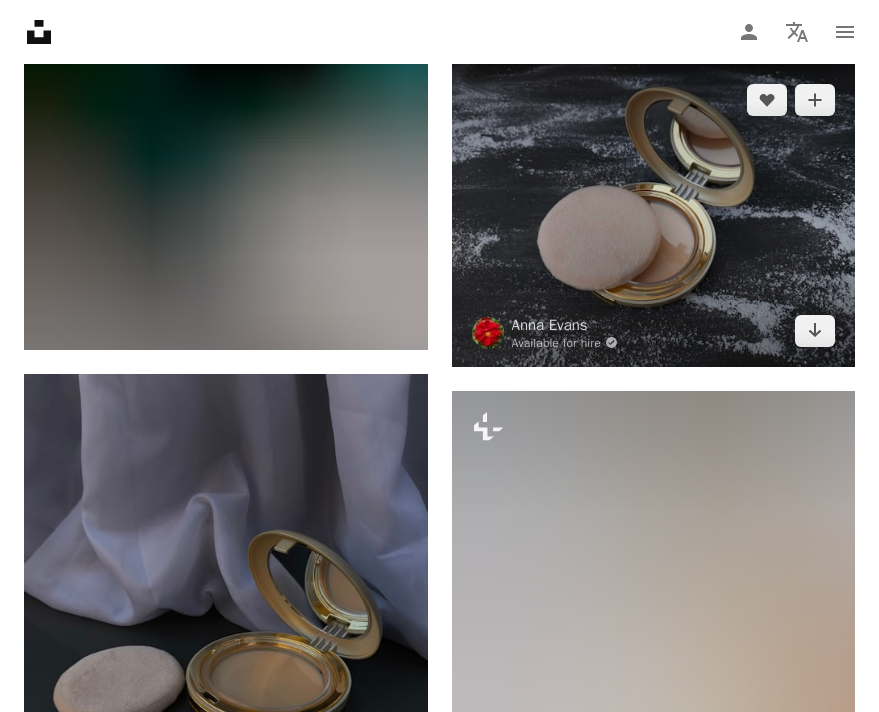 scroll, scrollTop: 16639, scrollLeft: 0, axis: vertical 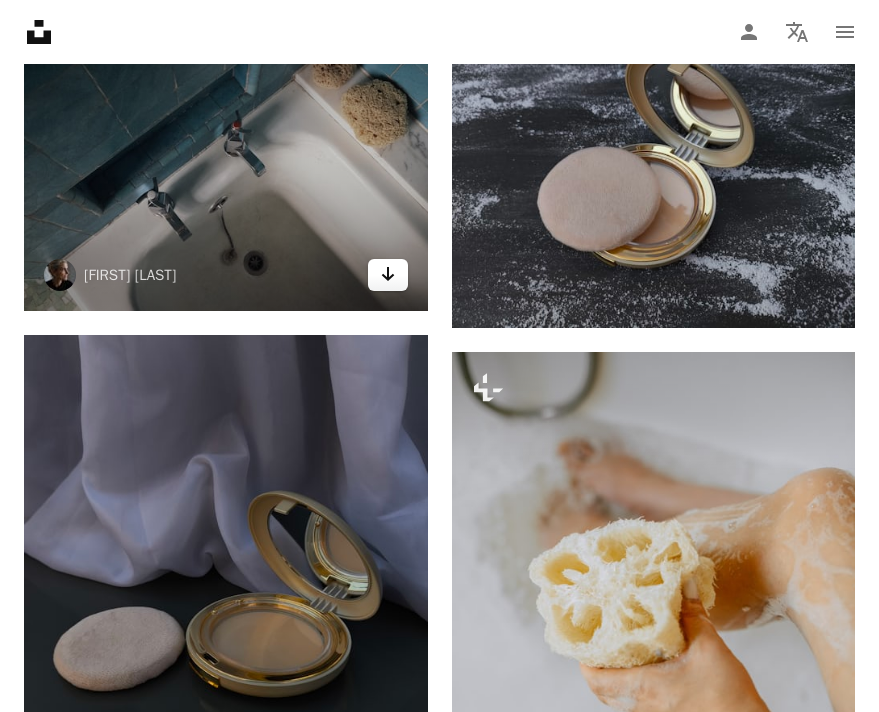 click 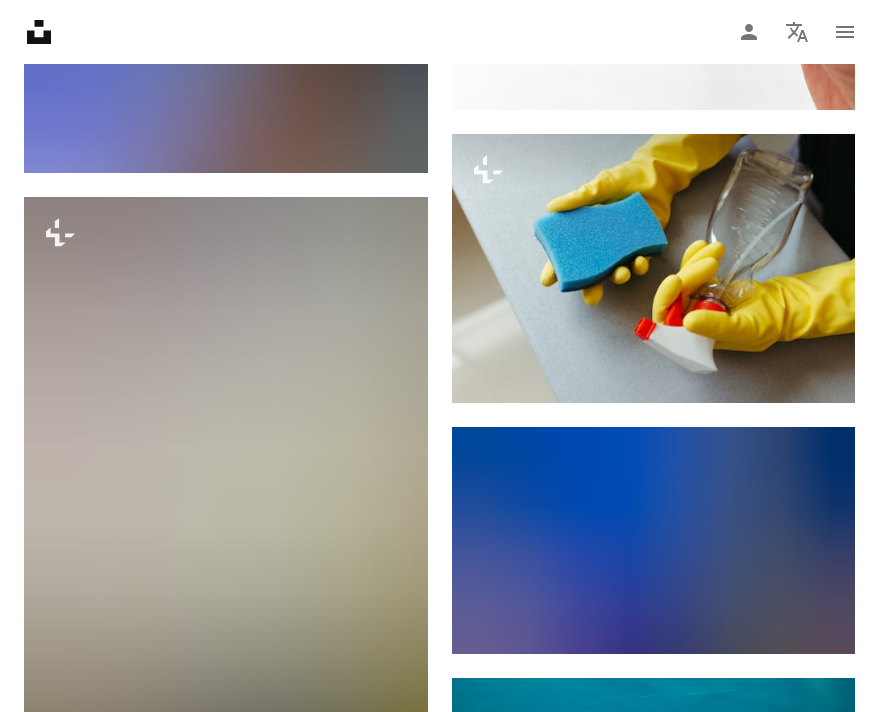 scroll, scrollTop: 28270, scrollLeft: 0, axis: vertical 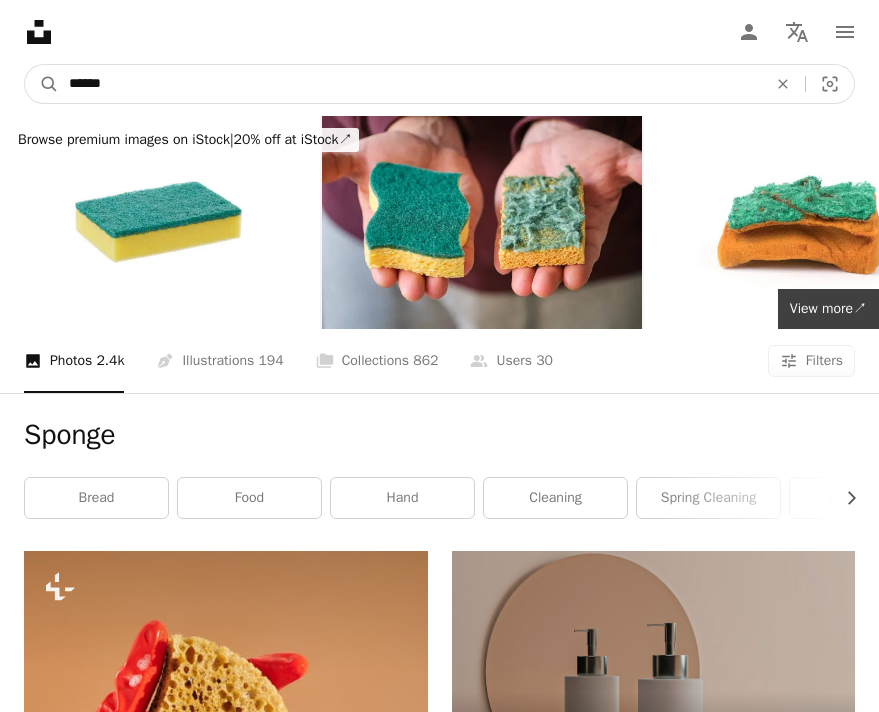 drag, startPoint x: 143, startPoint y: 78, endPoint x: -5, endPoint y: 78, distance: 148 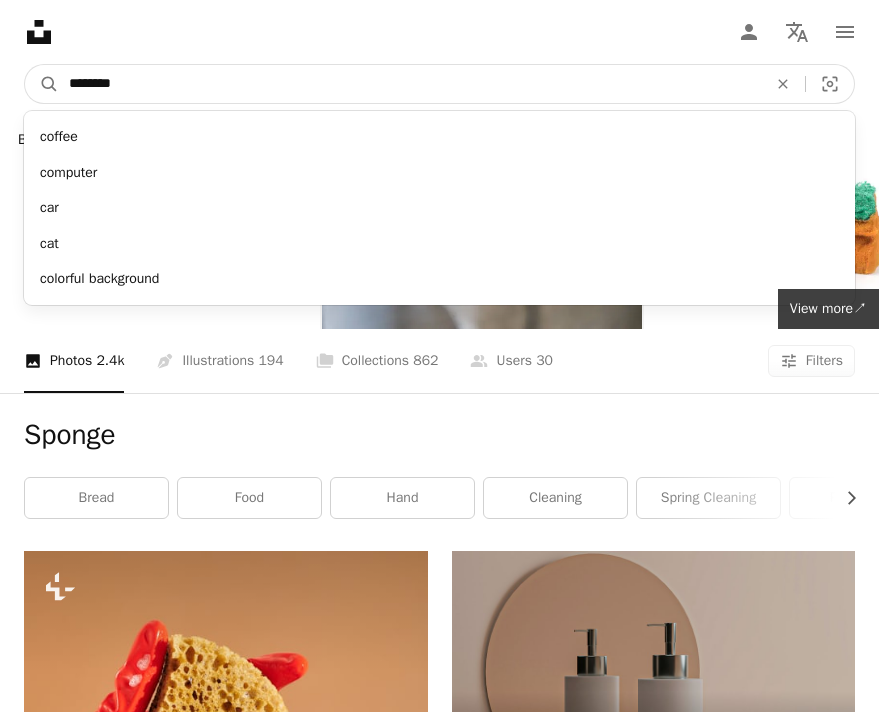 type on "********" 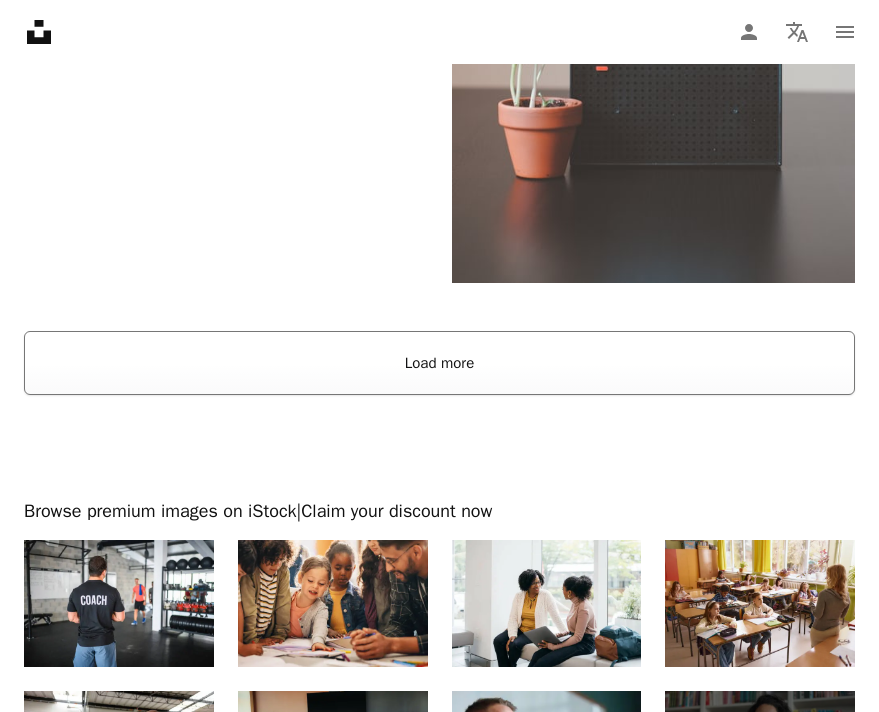 click on "Load more" at bounding box center [439, 363] 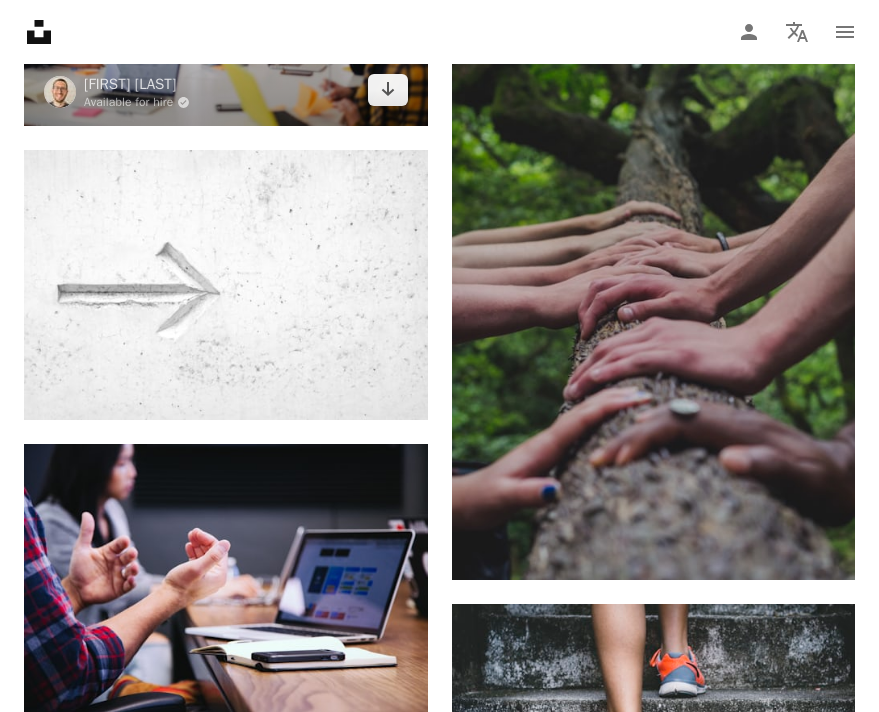 scroll, scrollTop: 12692, scrollLeft: 0, axis: vertical 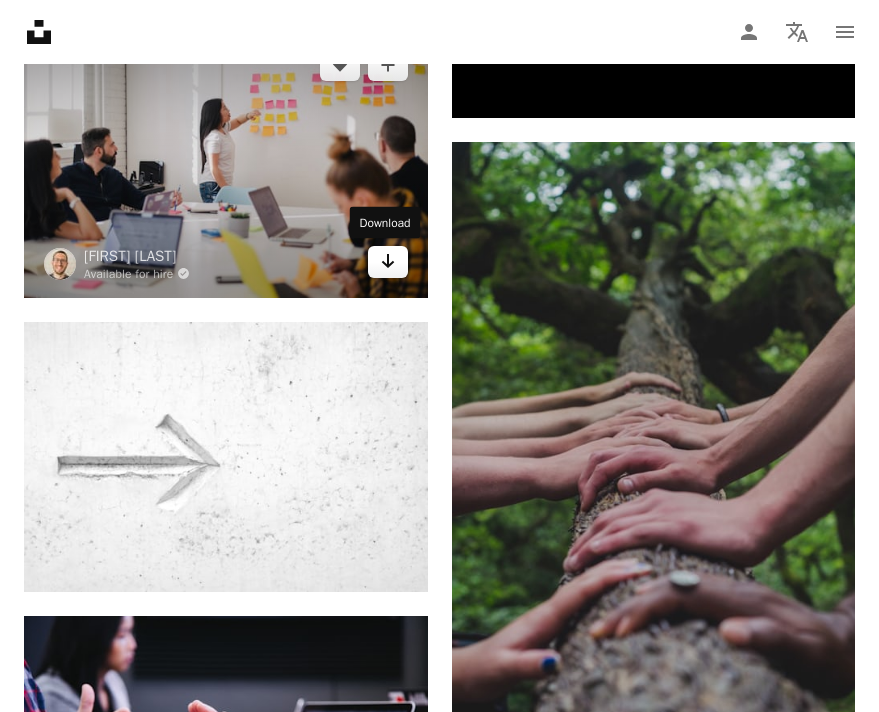 click on "Arrow pointing down" 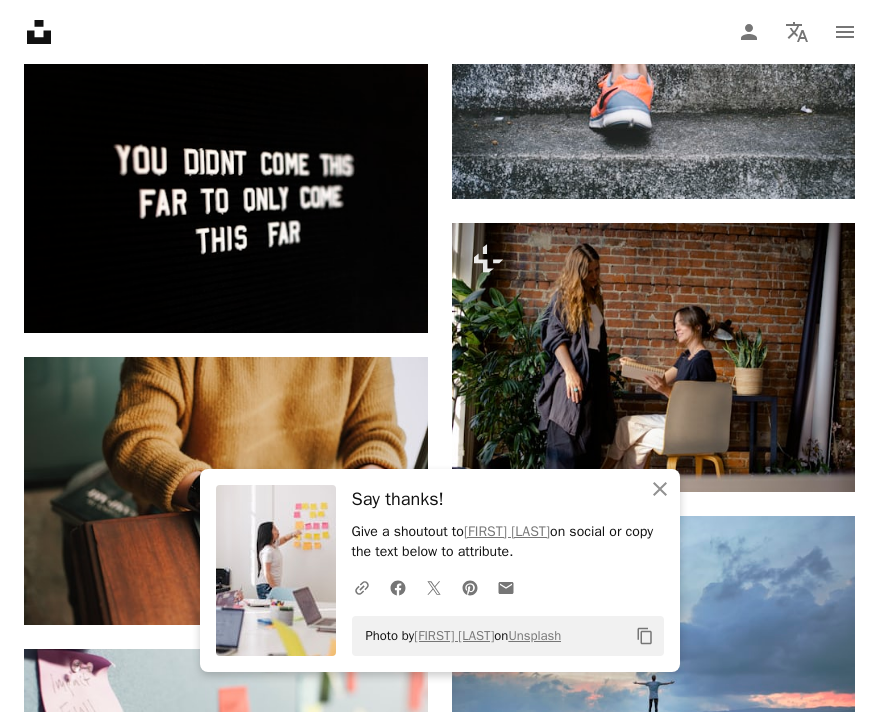 scroll, scrollTop: 13548, scrollLeft: 0, axis: vertical 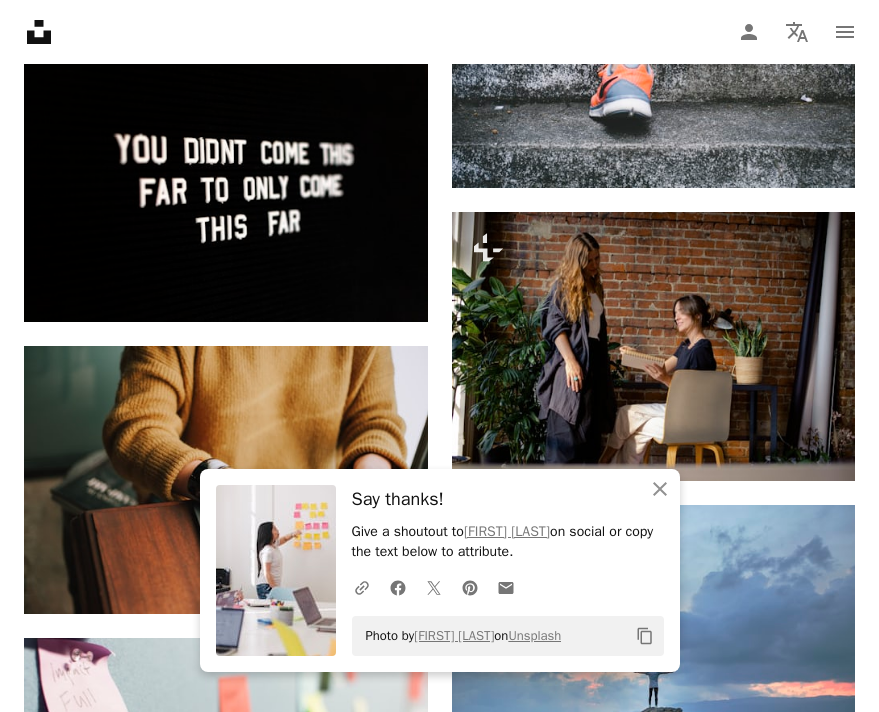click on "[FIRST] [LAST] [EMAIL]" at bounding box center (439, -4902) 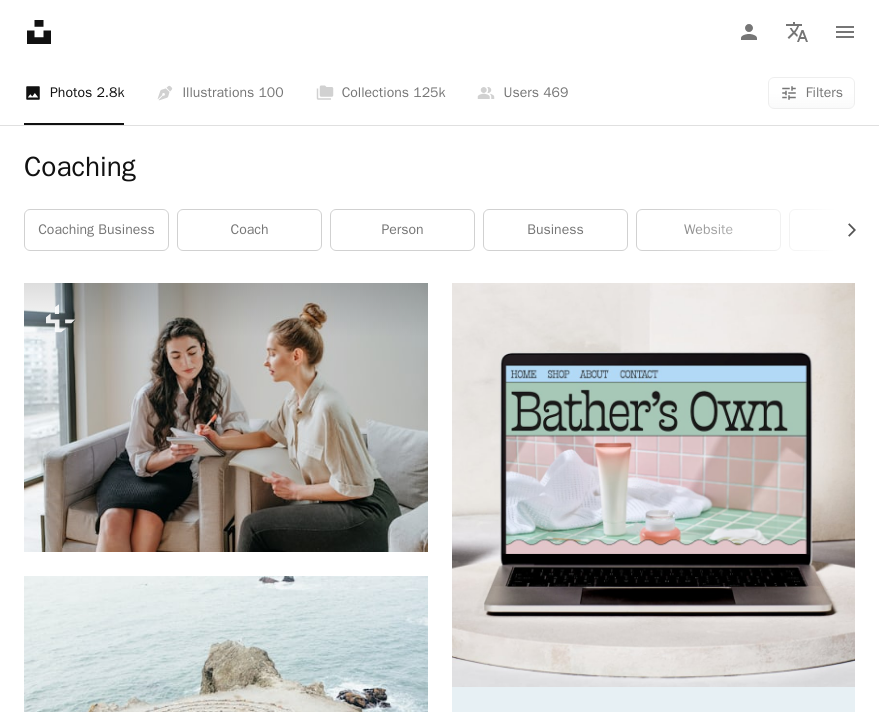 scroll, scrollTop: 0, scrollLeft: 0, axis: both 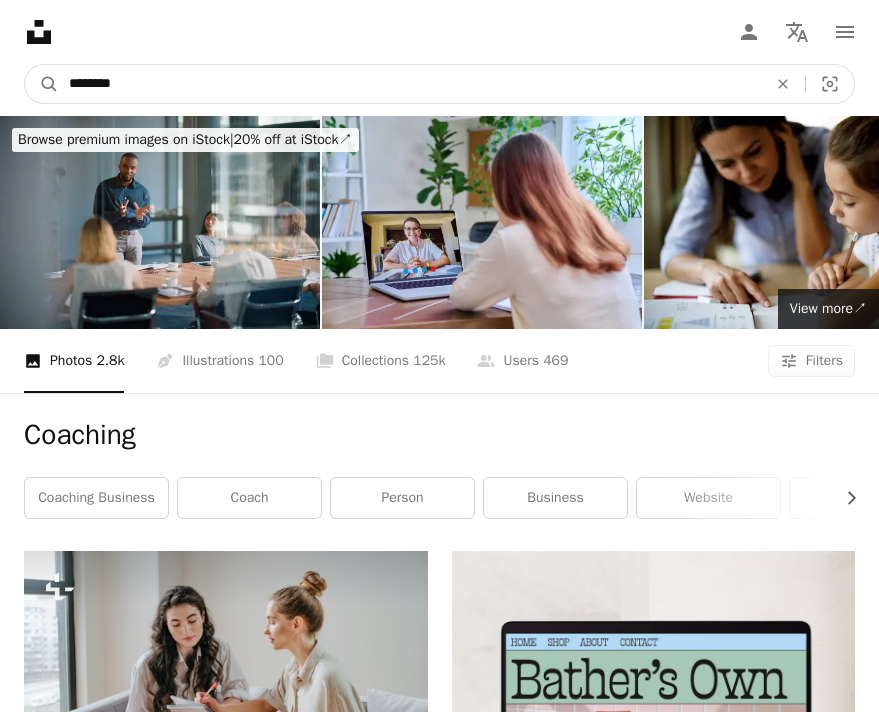 drag, startPoint x: 126, startPoint y: 75, endPoint x: -17, endPoint y: 75, distance: 143 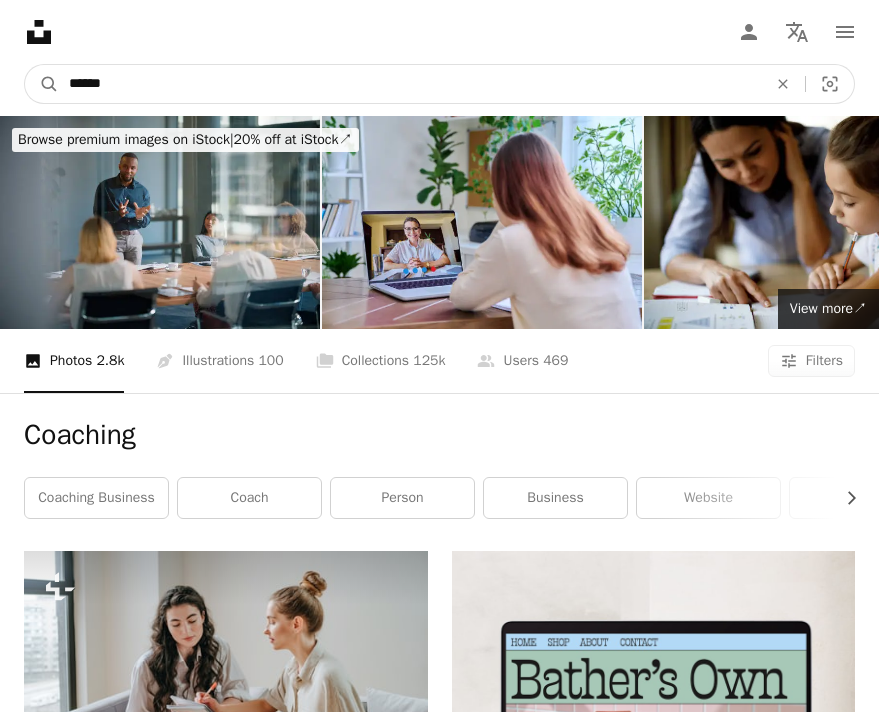 type on "*******" 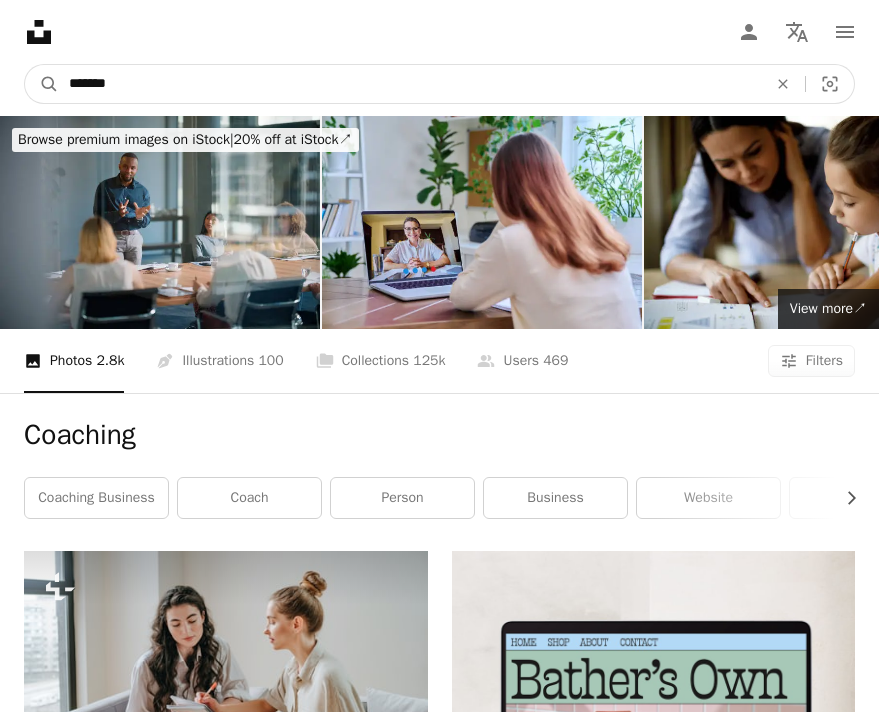 click on "A magnifying glass" at bounding box center (42, 84) 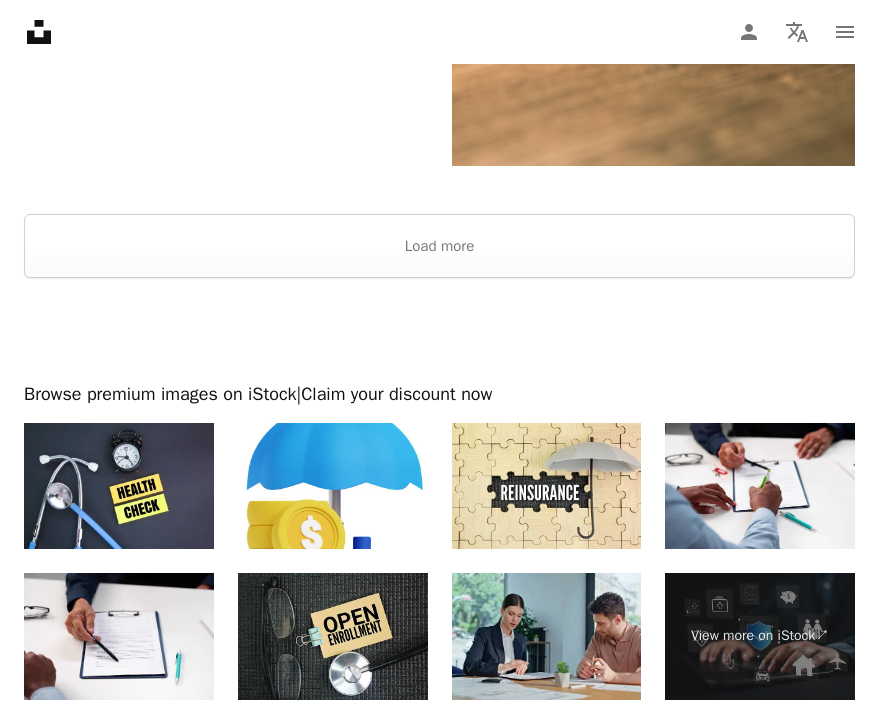 scroll, scrollTop: 5610, scrollLeft: 0, axis: vertical 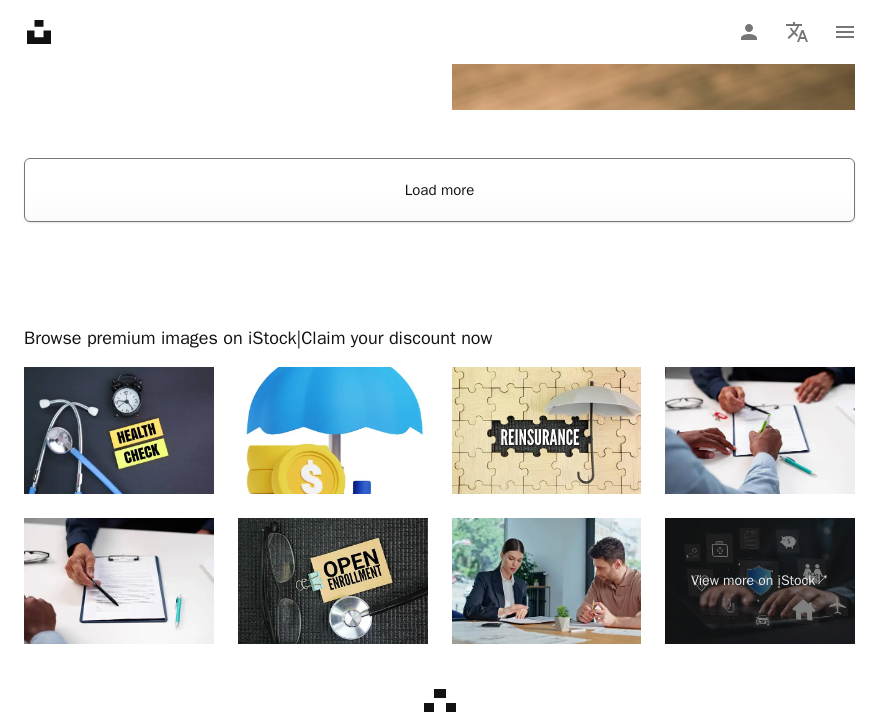 click on "Load more" at bounding box center (439, 190) 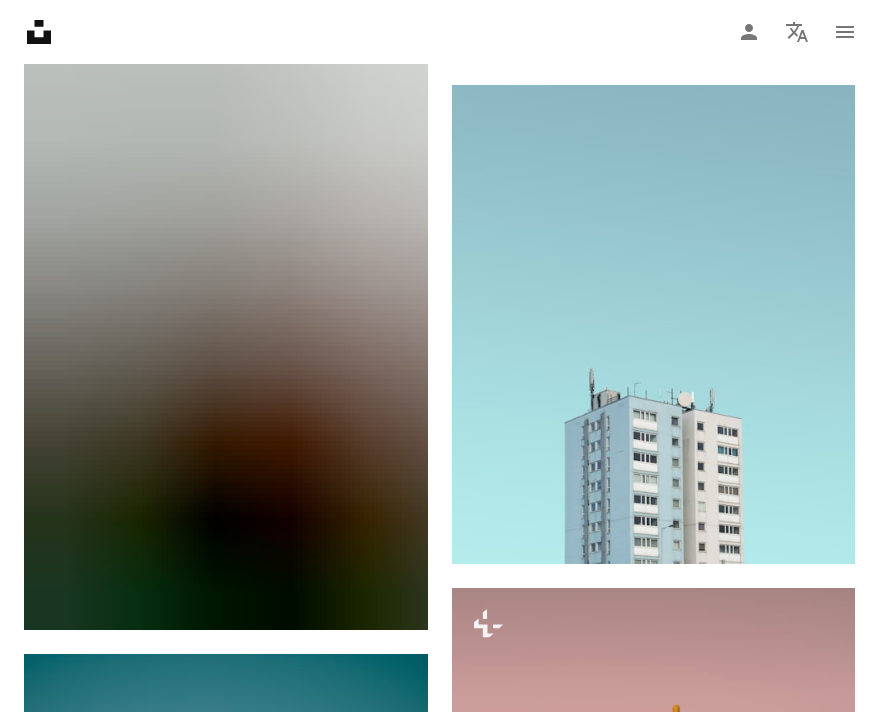 scroll, scrollTop: 8346, scrollLeft: 0, axis: vertical 